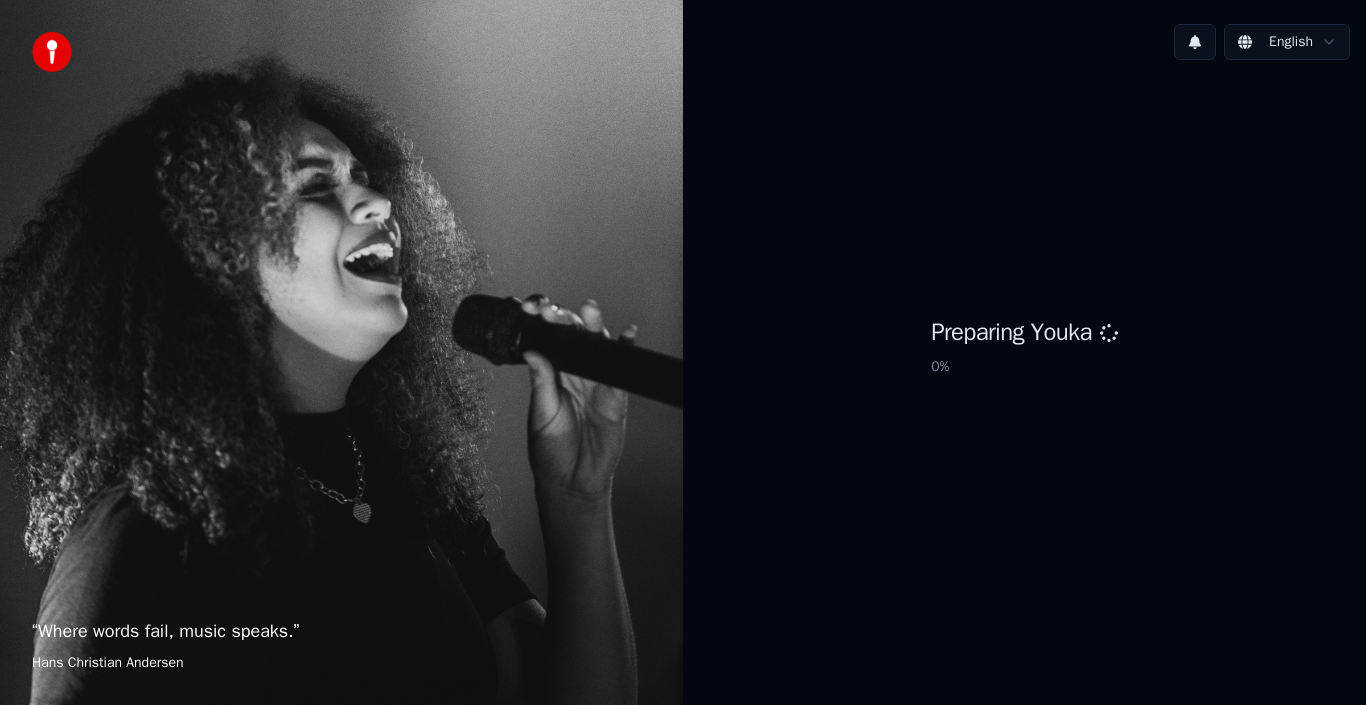 scroll, scrollTop: 0, scrollLeft: 0, axis: both 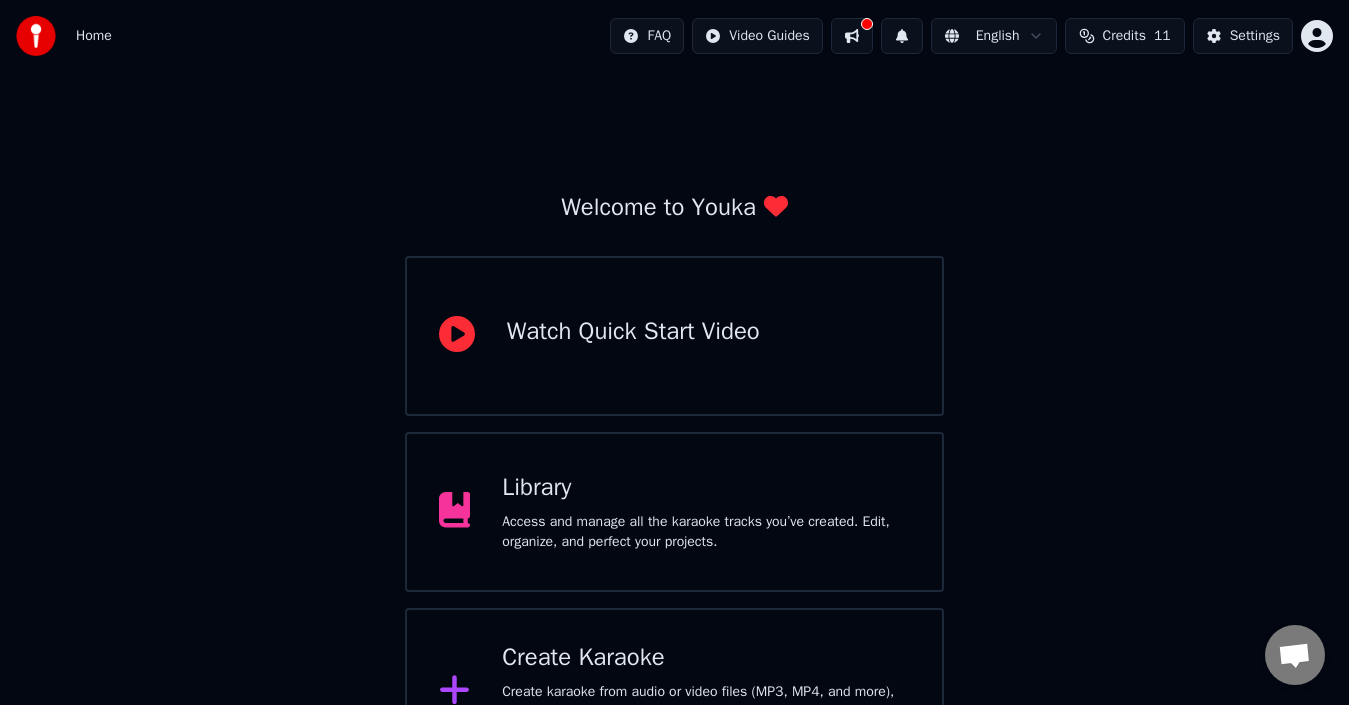 click on "Create Karaoke" at bounding box center [706, 658] 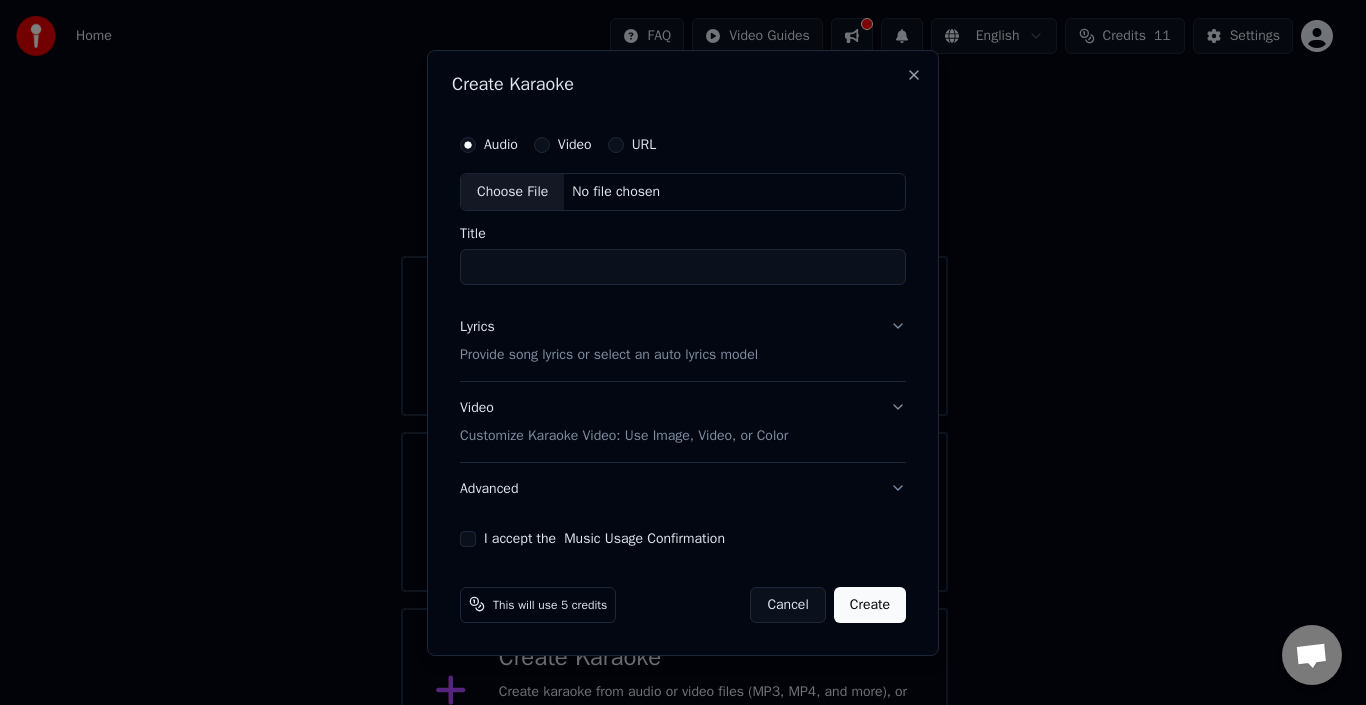 click on "Choose File" at bounding box center (512, 192) 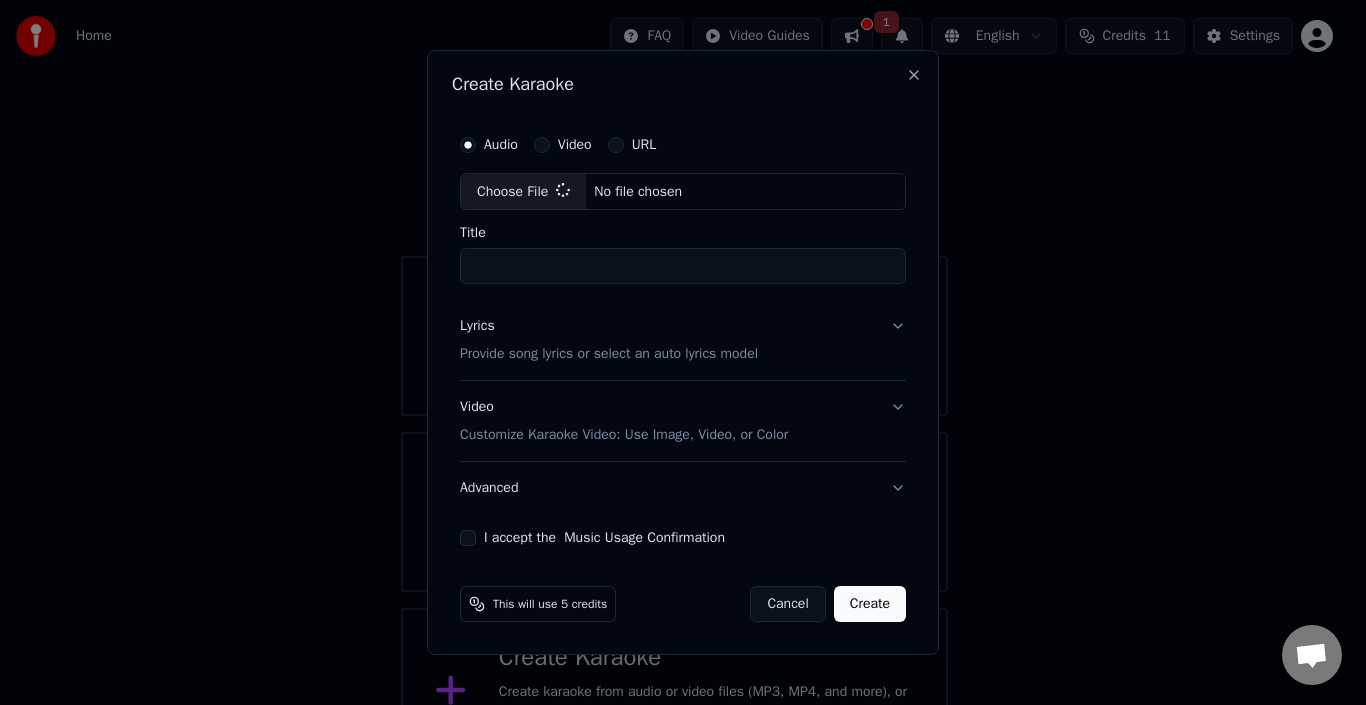 type on "*********" 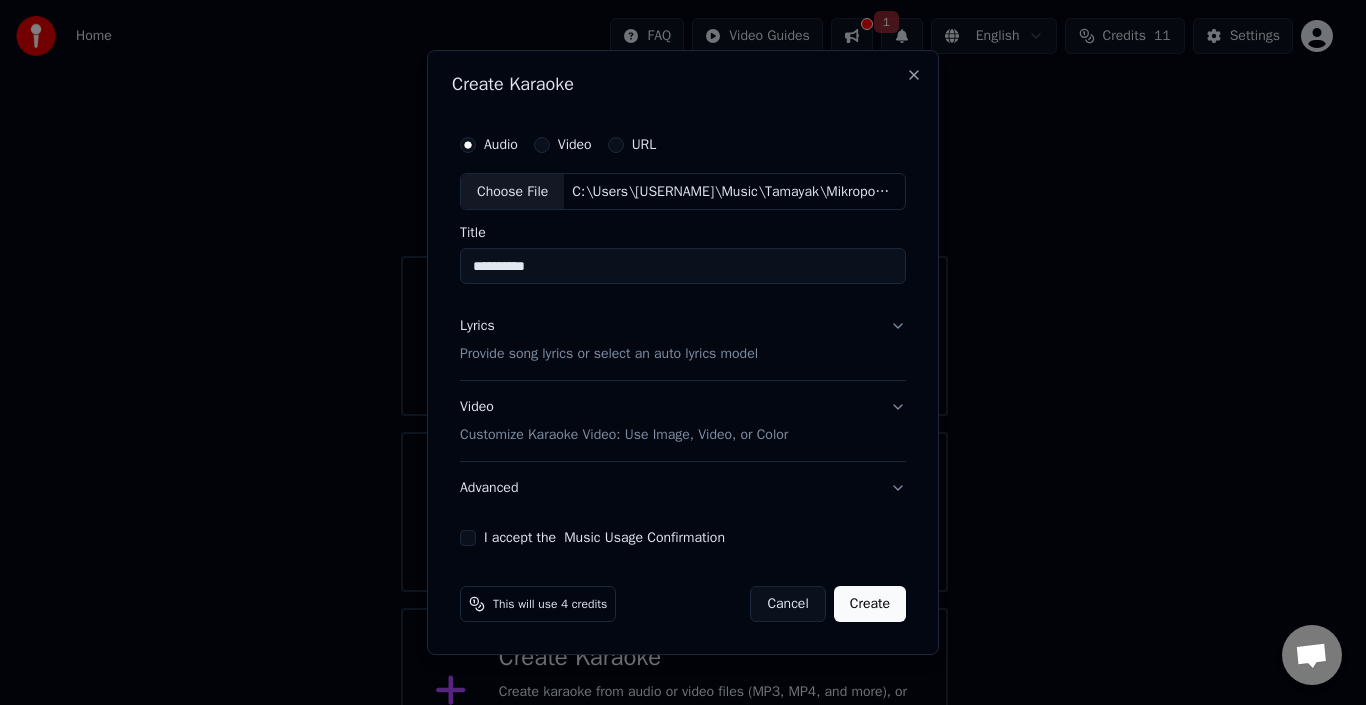 click on "Lyrics Provide song lyrics or select an auto lyrics model" at bounding box center (683, 341) 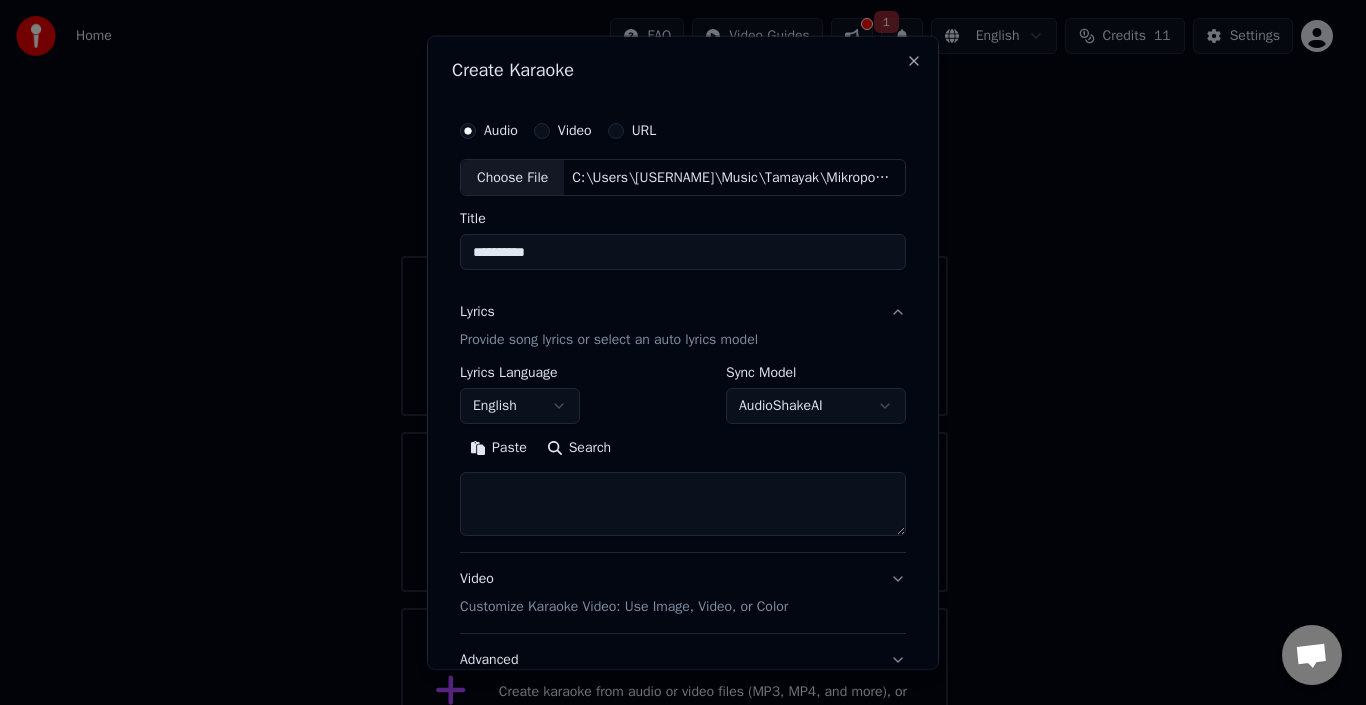 click on "English" at bounding box center (520, 406) 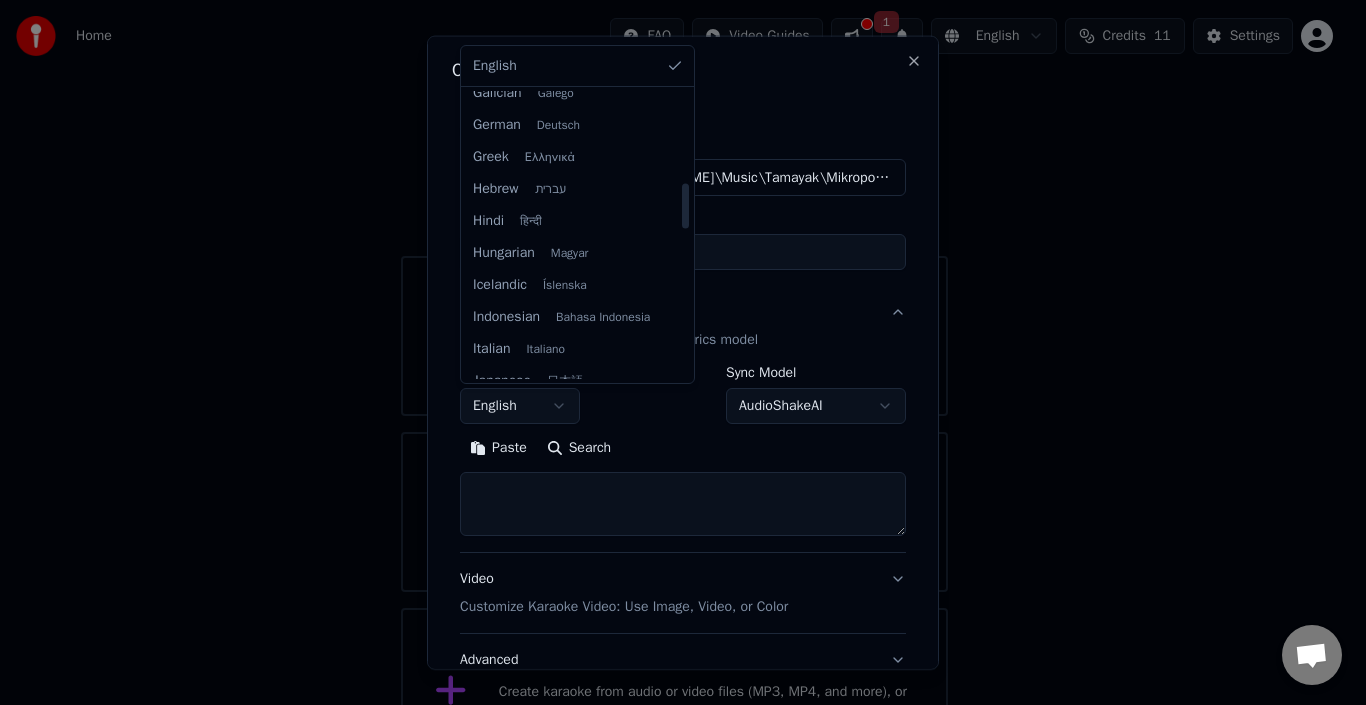 scroll, scrollTop: 600, scrollLeft: 0, axis: vertical 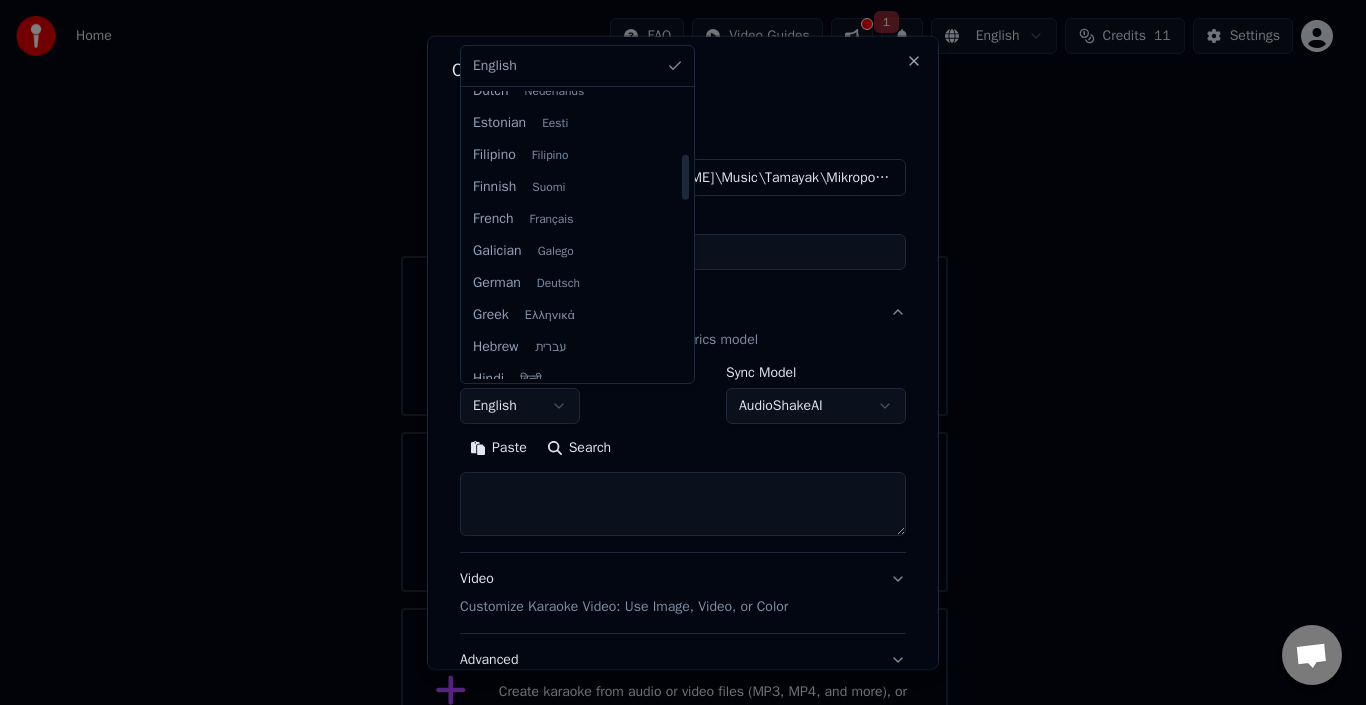 select on "**" 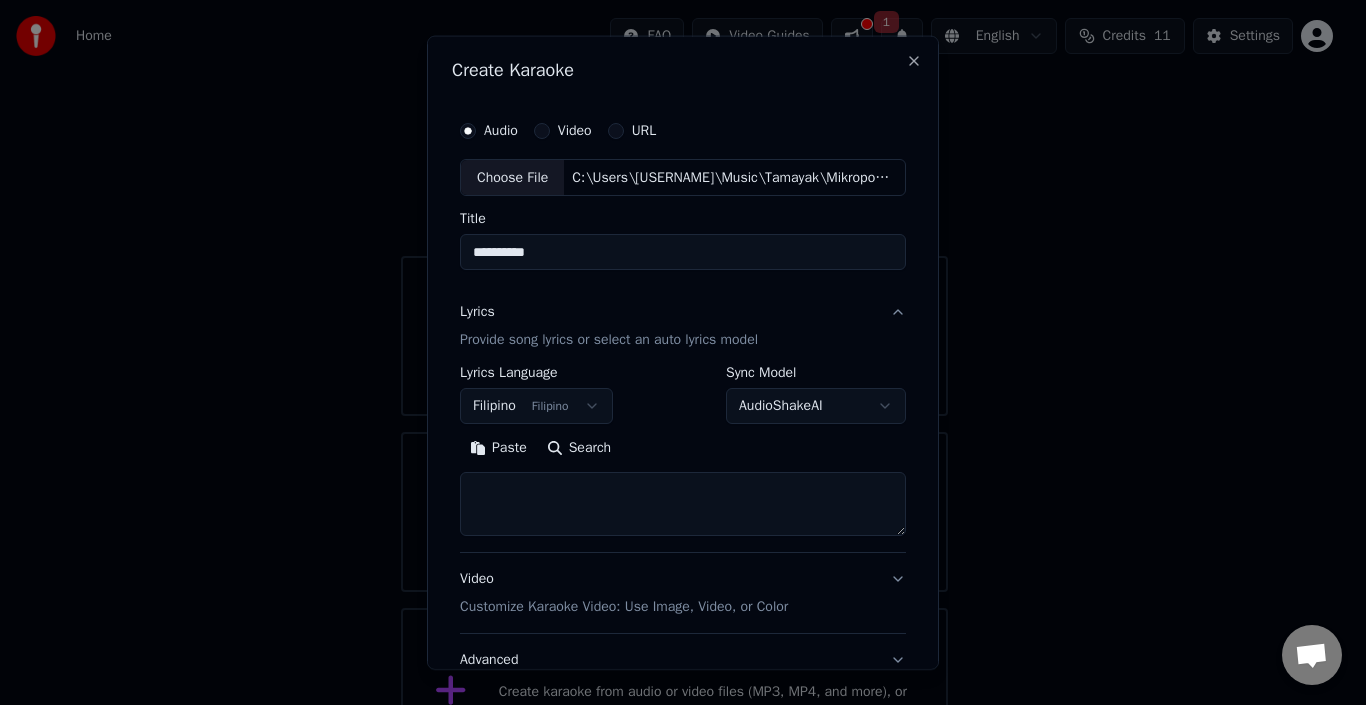 click on "Paste" at bounding box center (498, 448) 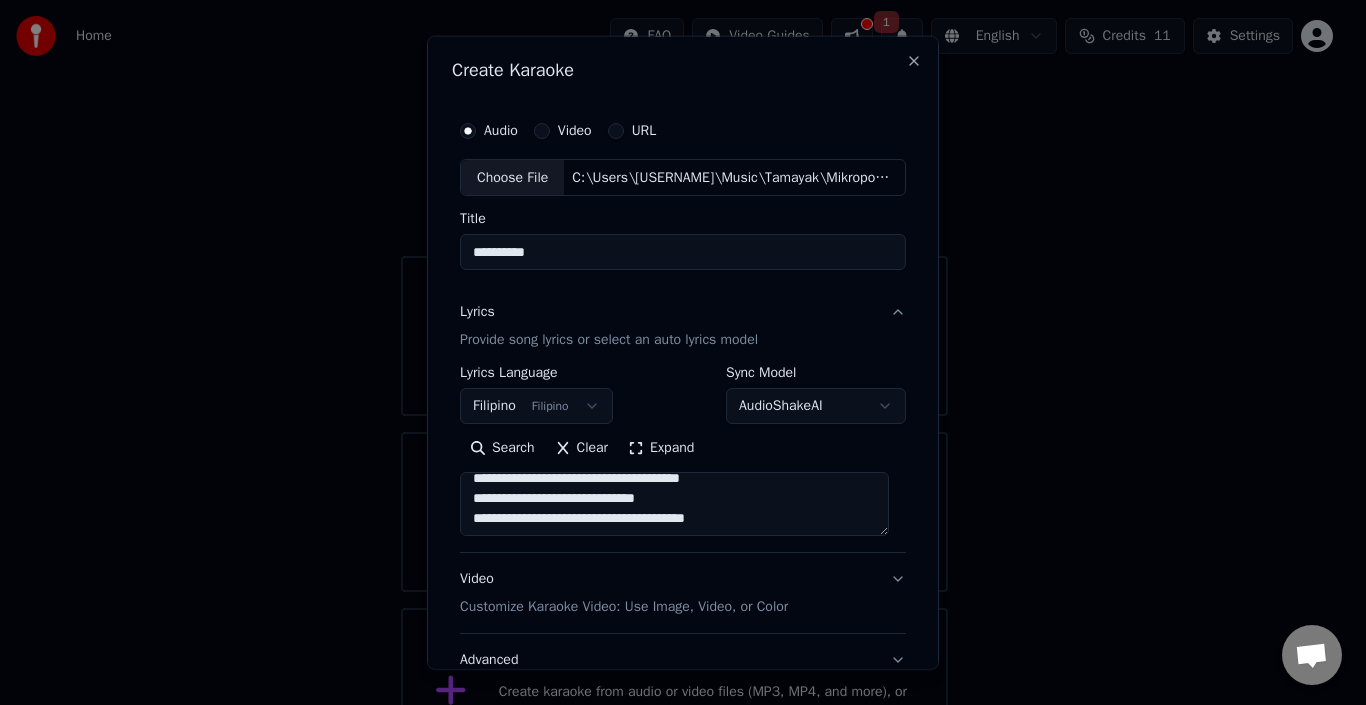 scroll, scrollTop: 500, scrollLeft: 0, axis: vertical 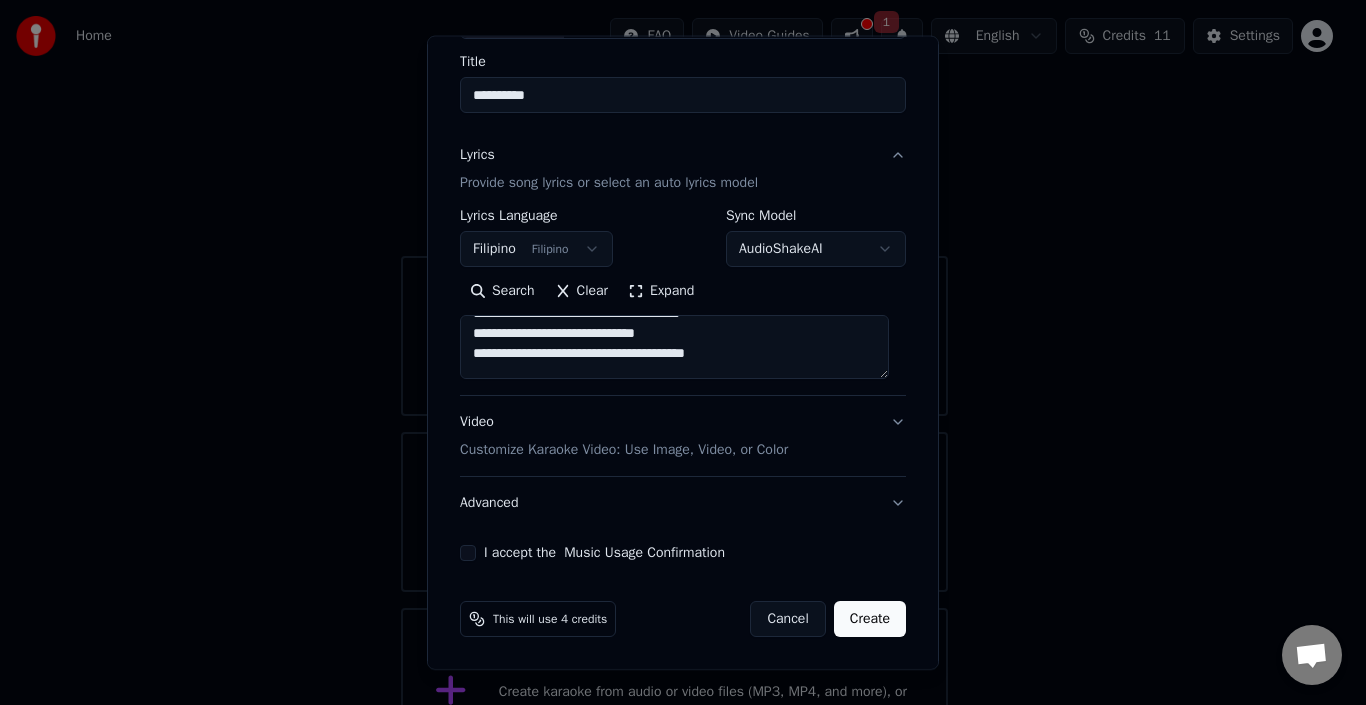 click on "Video Customize Karaoke Video: Use Image, Video, or Color" at bounding box center (683, 436) 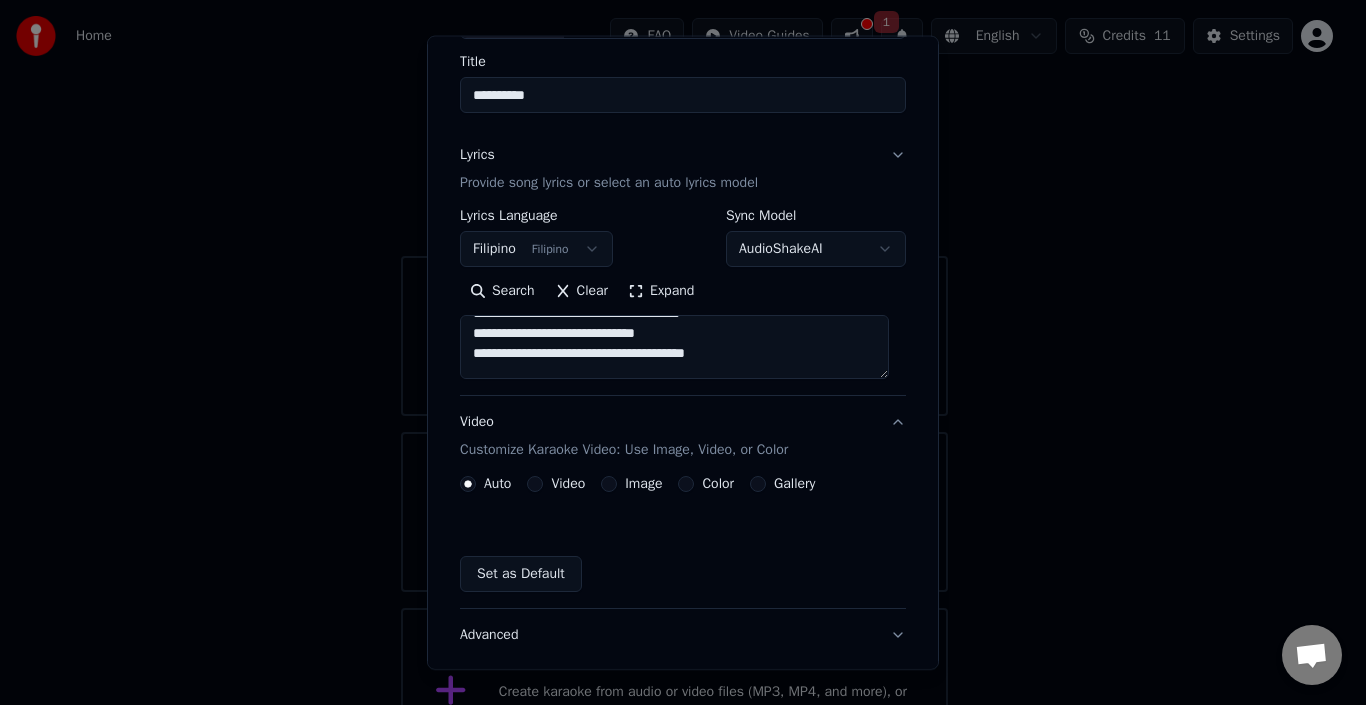 scroll, scrollTop: 103, scrollLeft: 0, axis: vertical 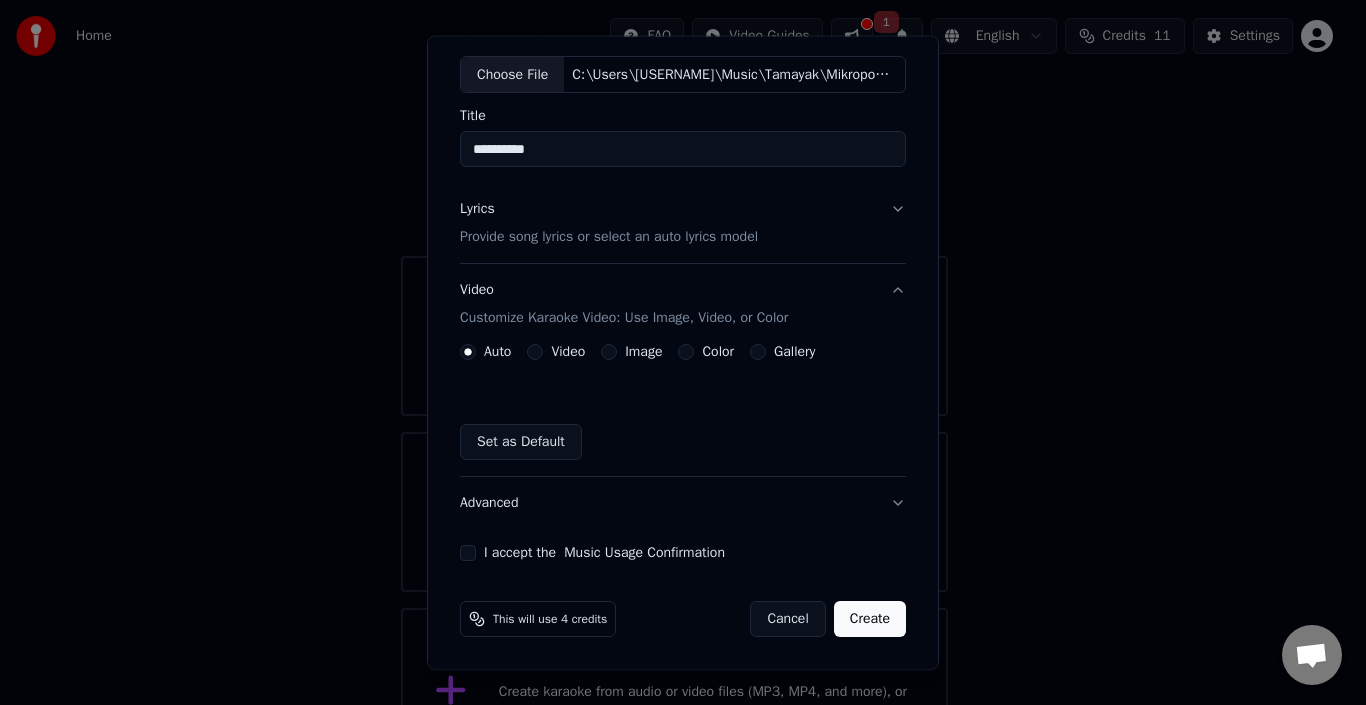 click on "Image" at bounding box center [631, 352] 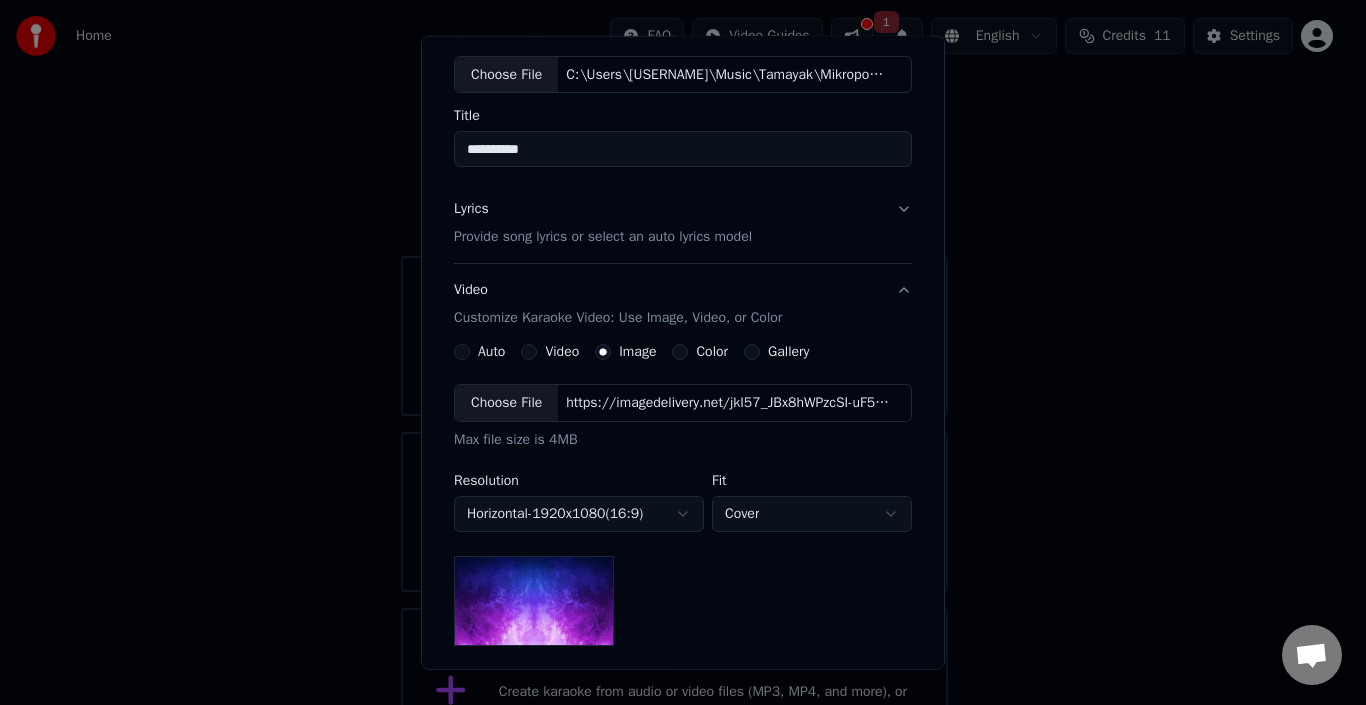 click on "Choose File" at bounding box center (506, 403) 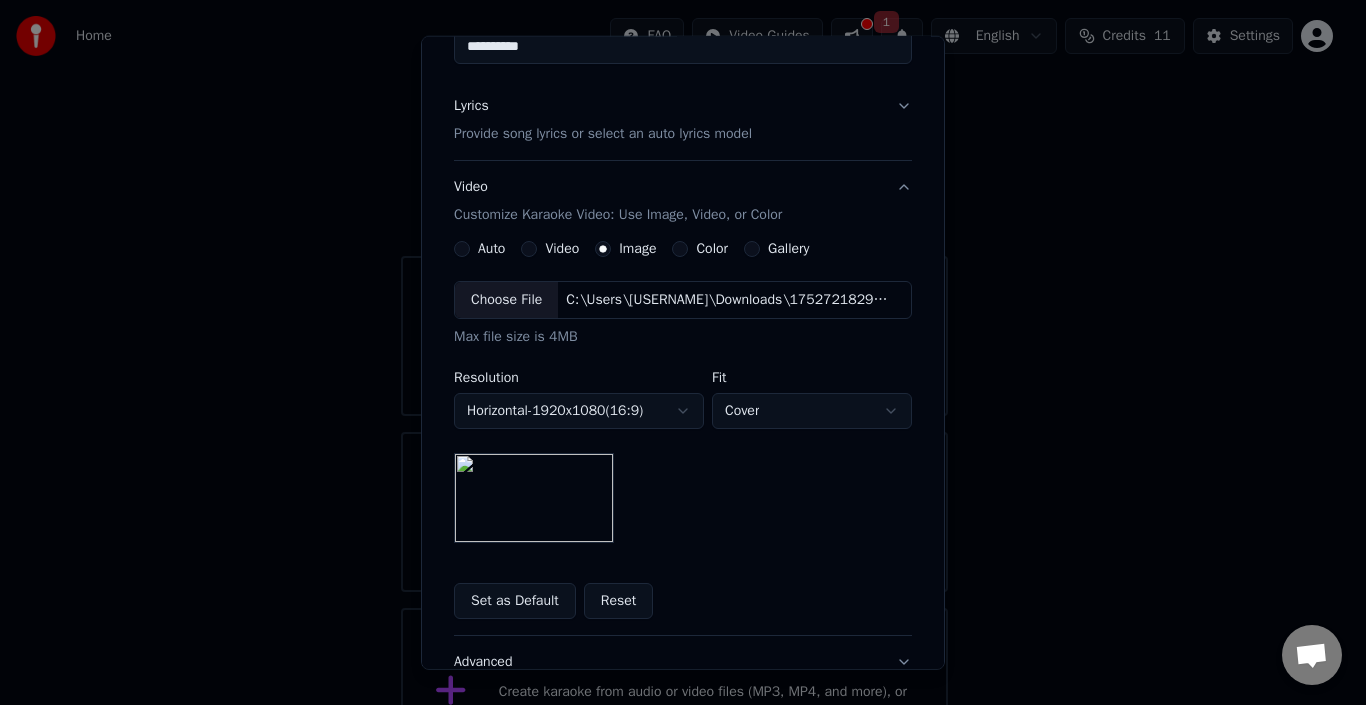scroll, scrollTop: 365, scrollLeft: 0, axis: vertical 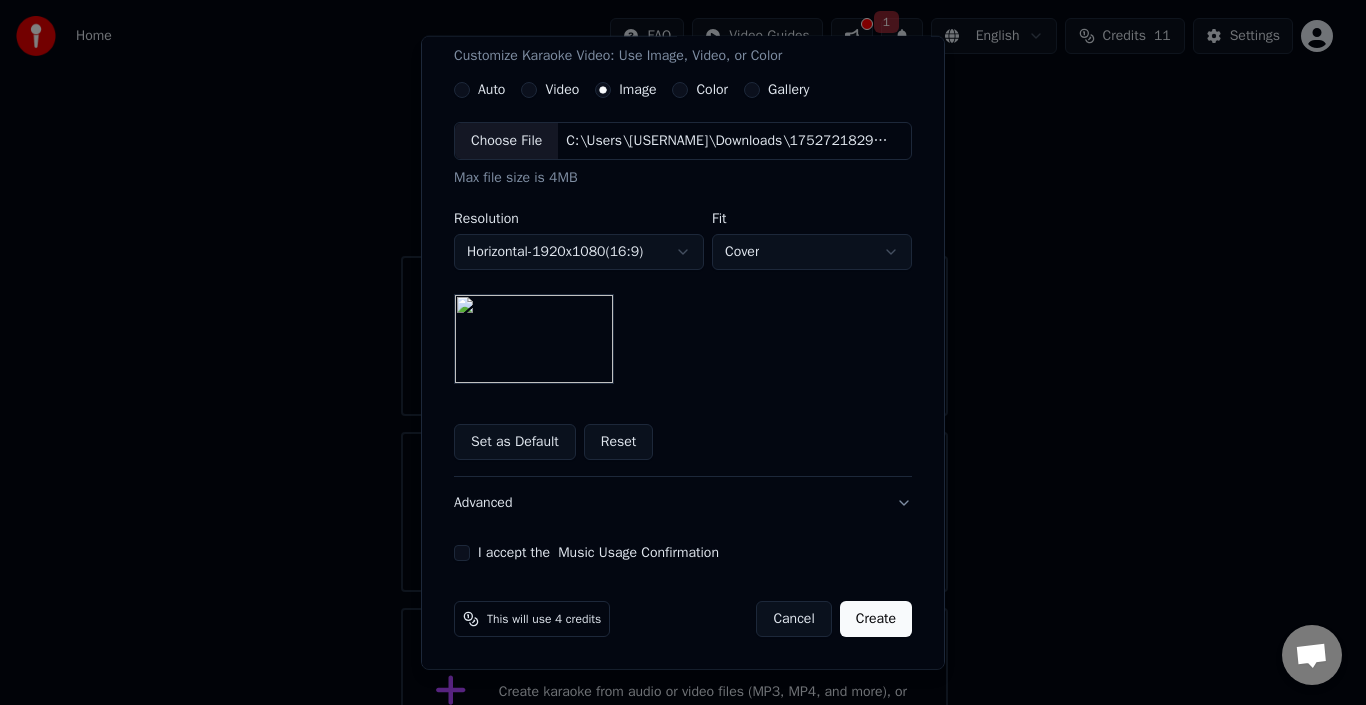 click on "I accept the   Music Usage Confirmation" at bounding box center (462, 553) 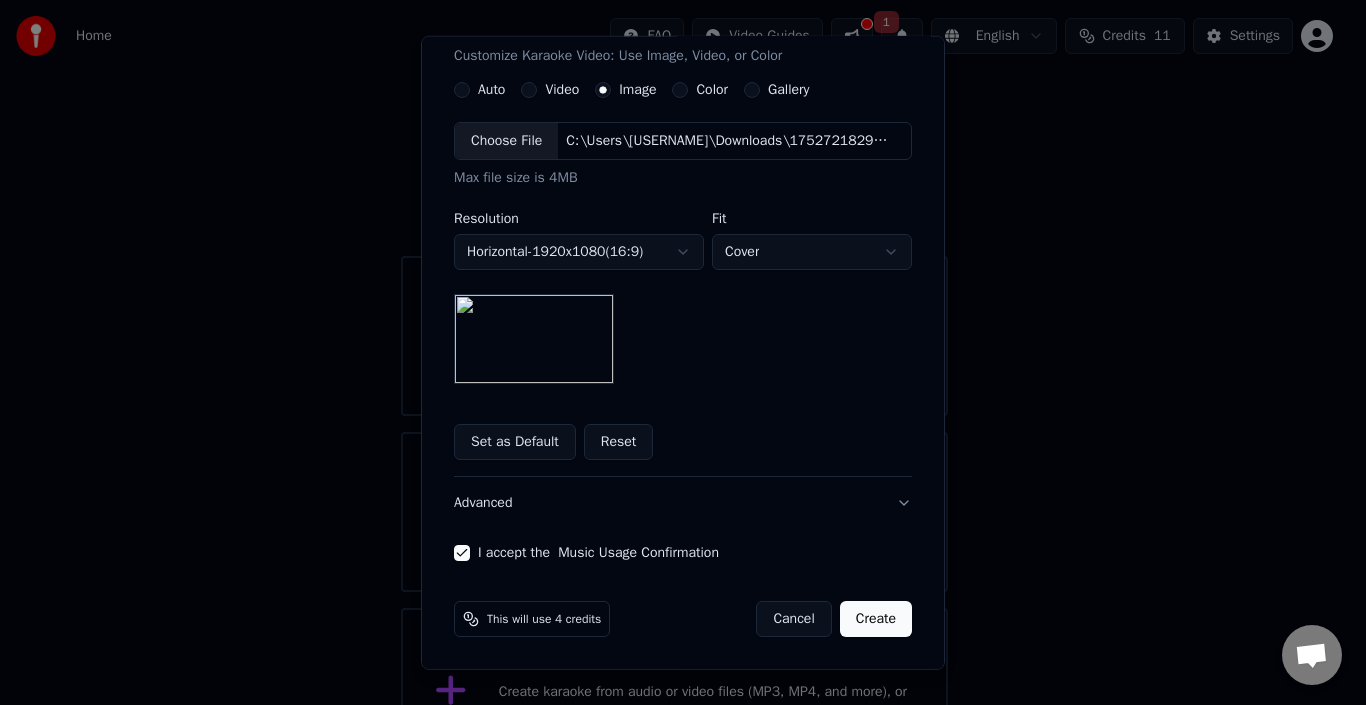 click on "Create" at bounding box center (876, 619) 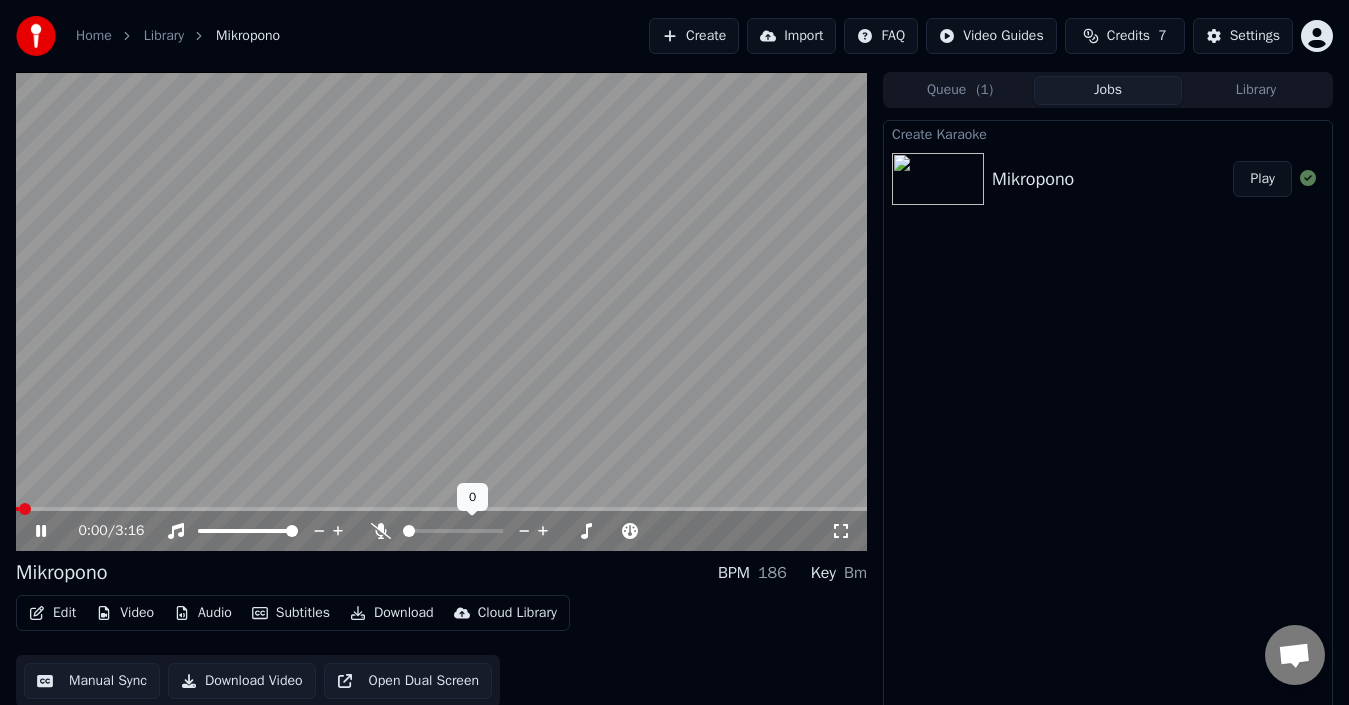 click 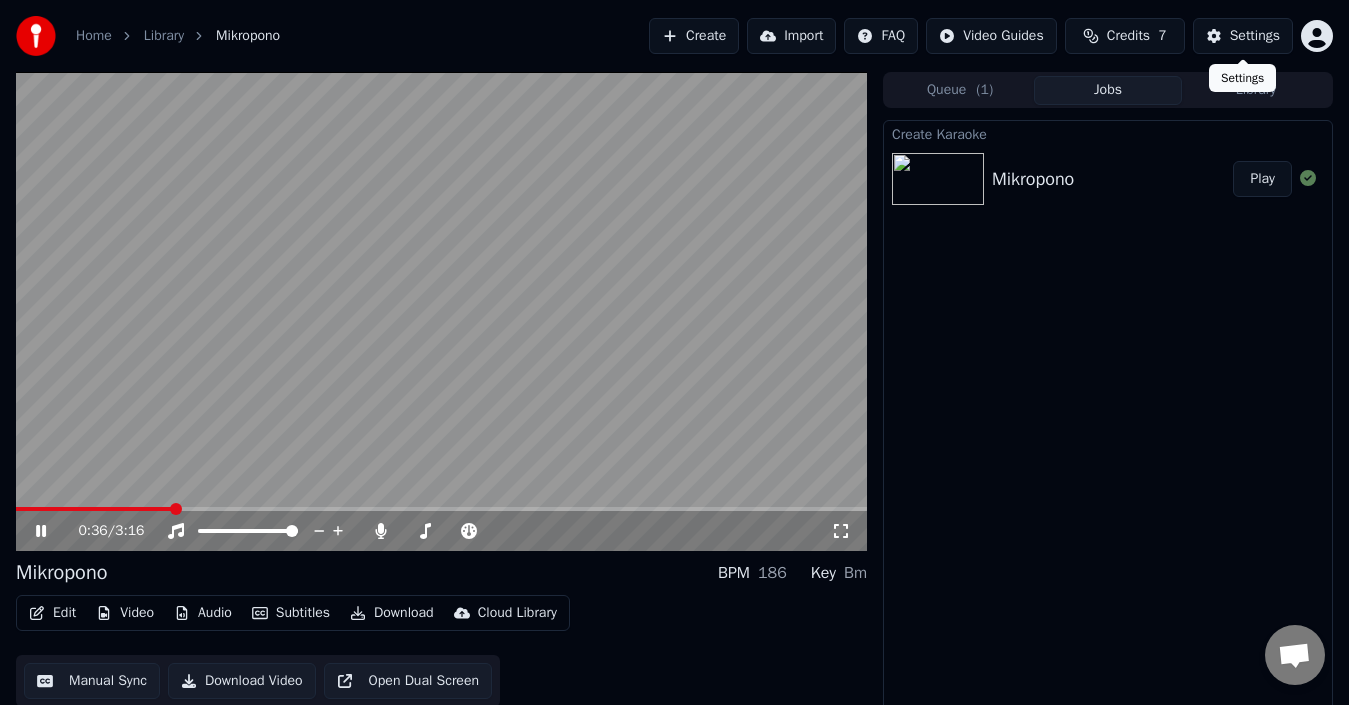 click on "Settings" at bounding box center [1255, 36] 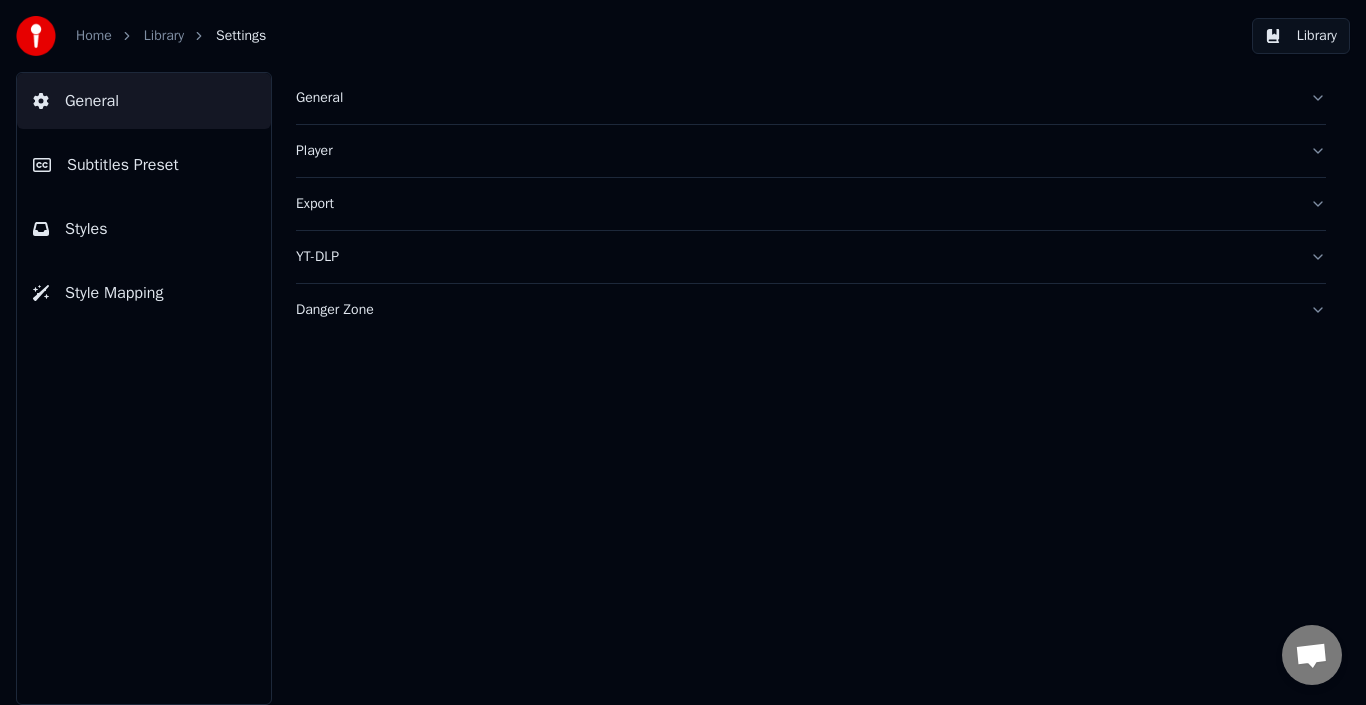 click on "Subtitles Preset" at bounding box center (123, 165) 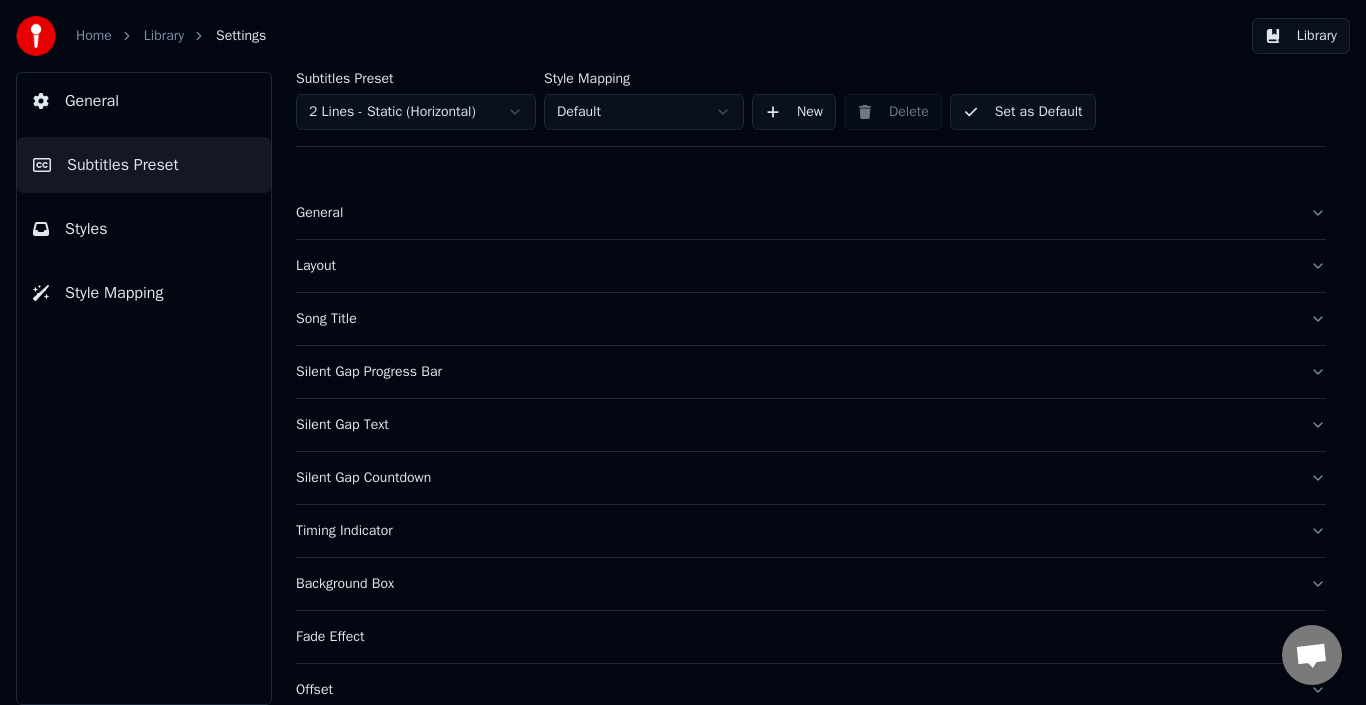 click on "General" at bounding box center (795, 213) 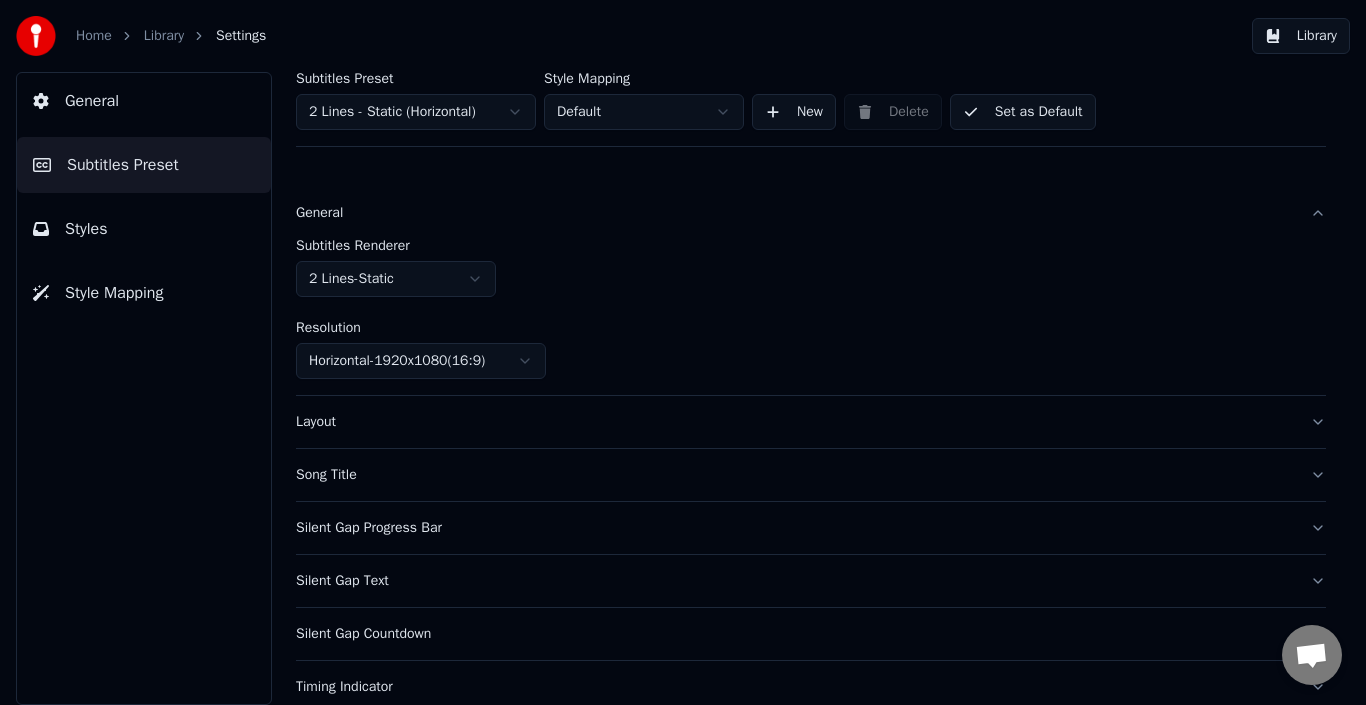 click on "Layout" at bounding box center [811, 422] 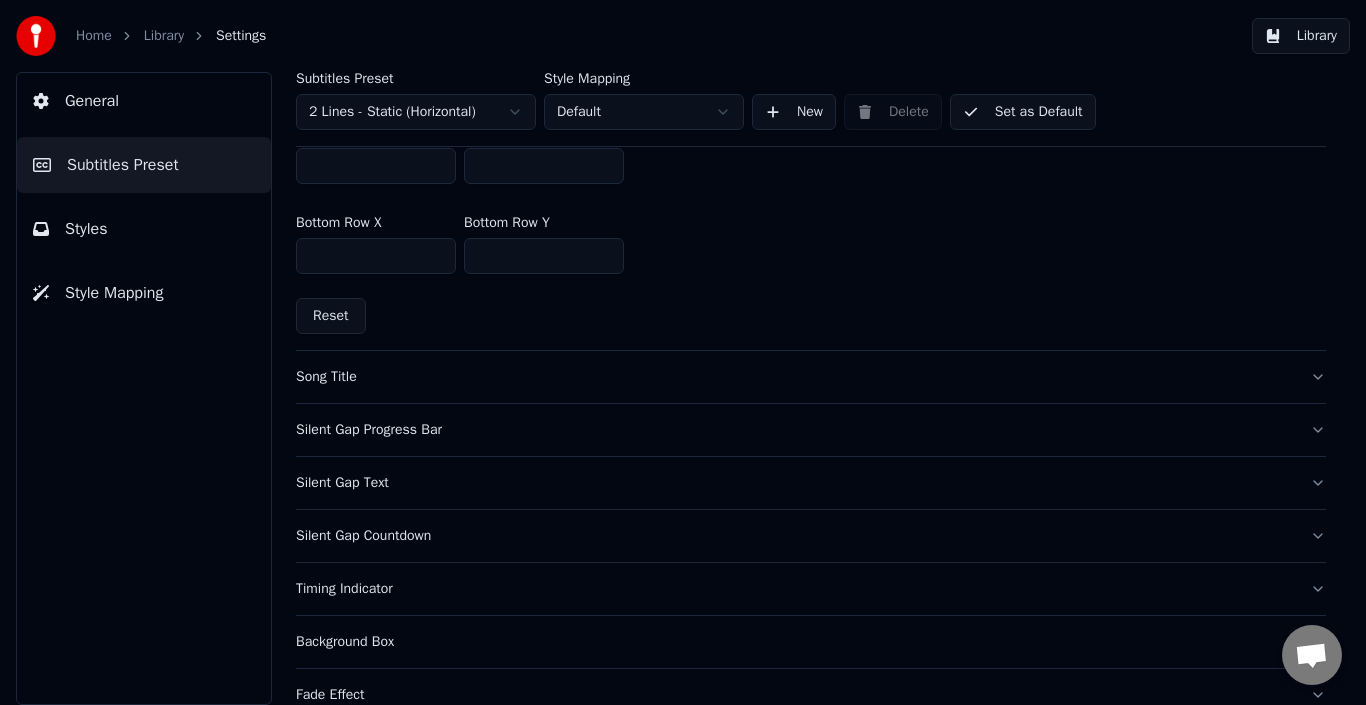 scroll, scrollTop: 500, scrollLeft: 0, axis: vertical 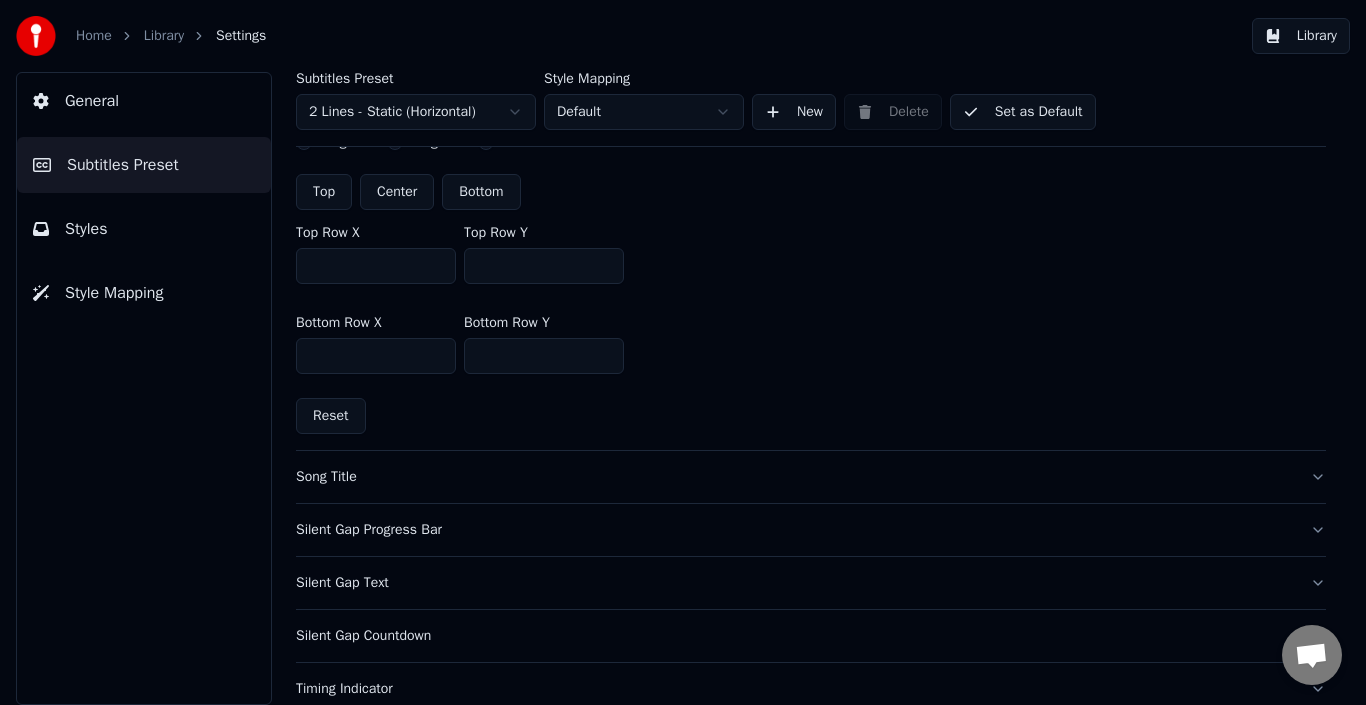click on "General" at bounding box center (144, 101) 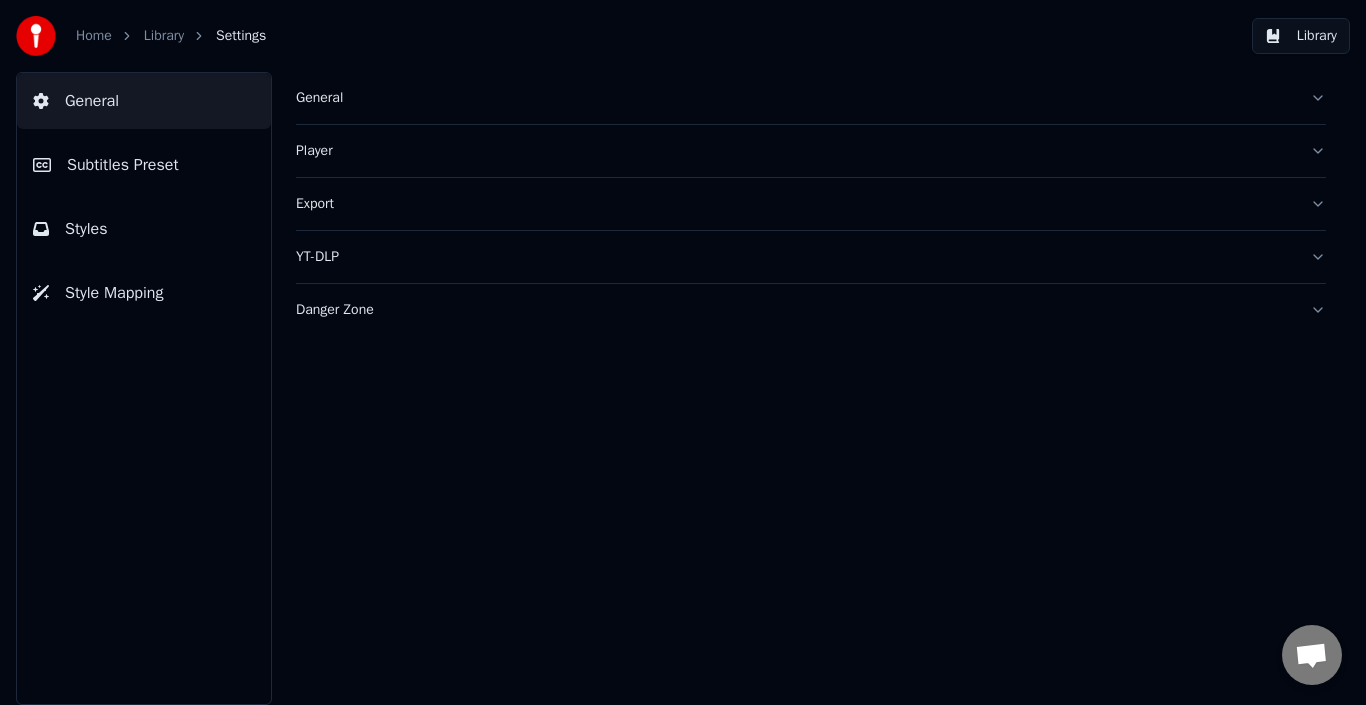click on "Styles" at bounding box center (144, 229) 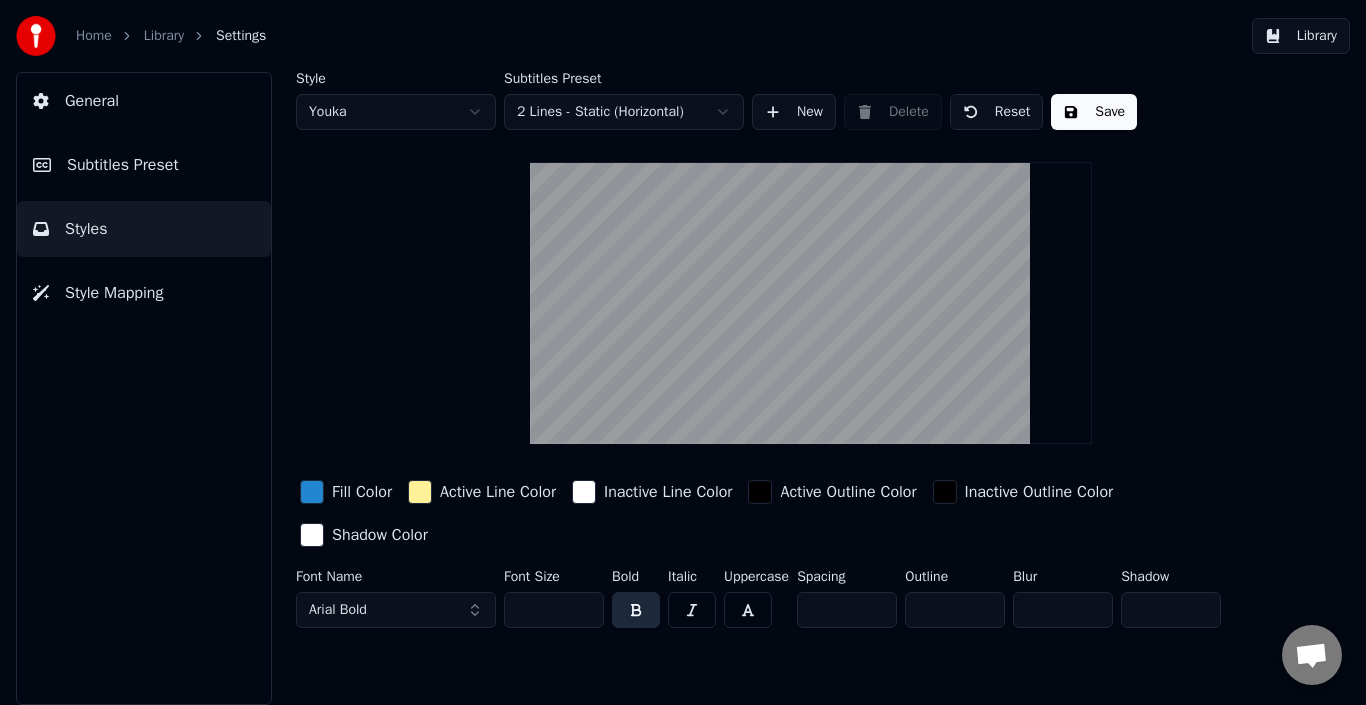 click at bounding box center [312, 492] 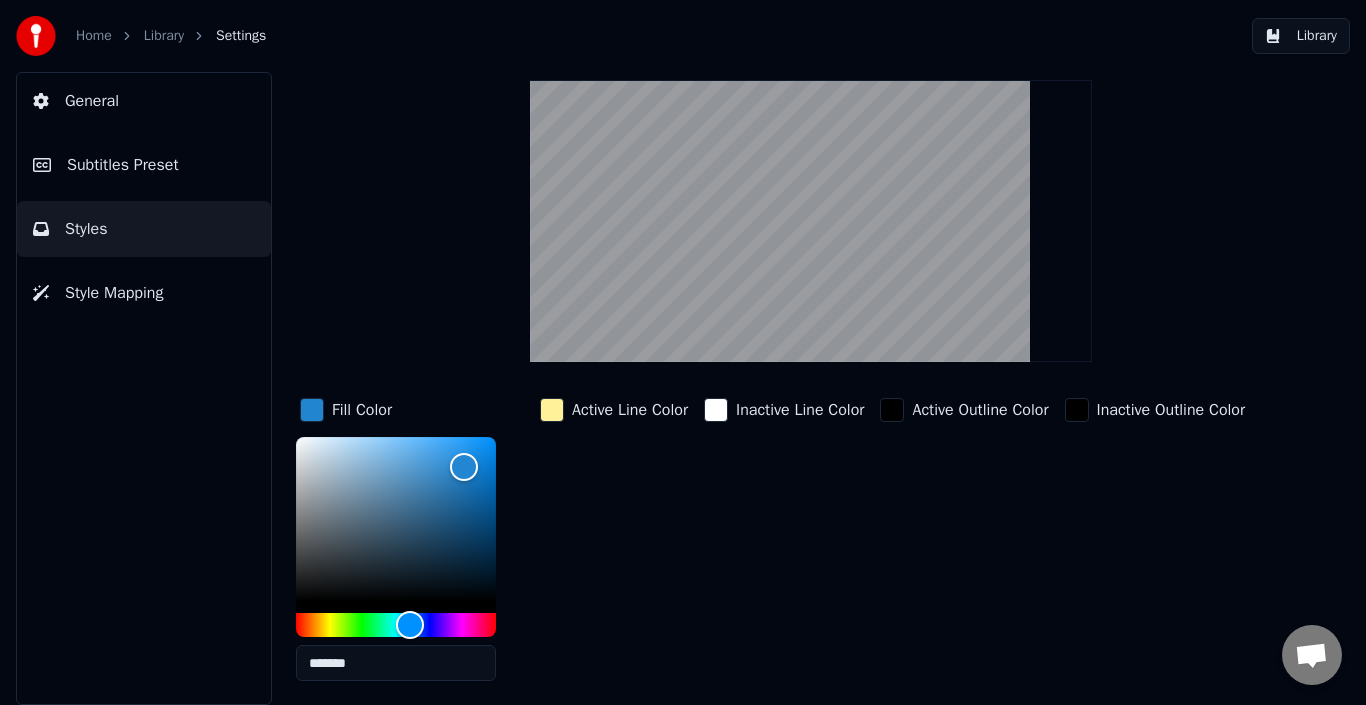 scroll, scrollTop: 197, scrollLeft: 0, axis: vertical 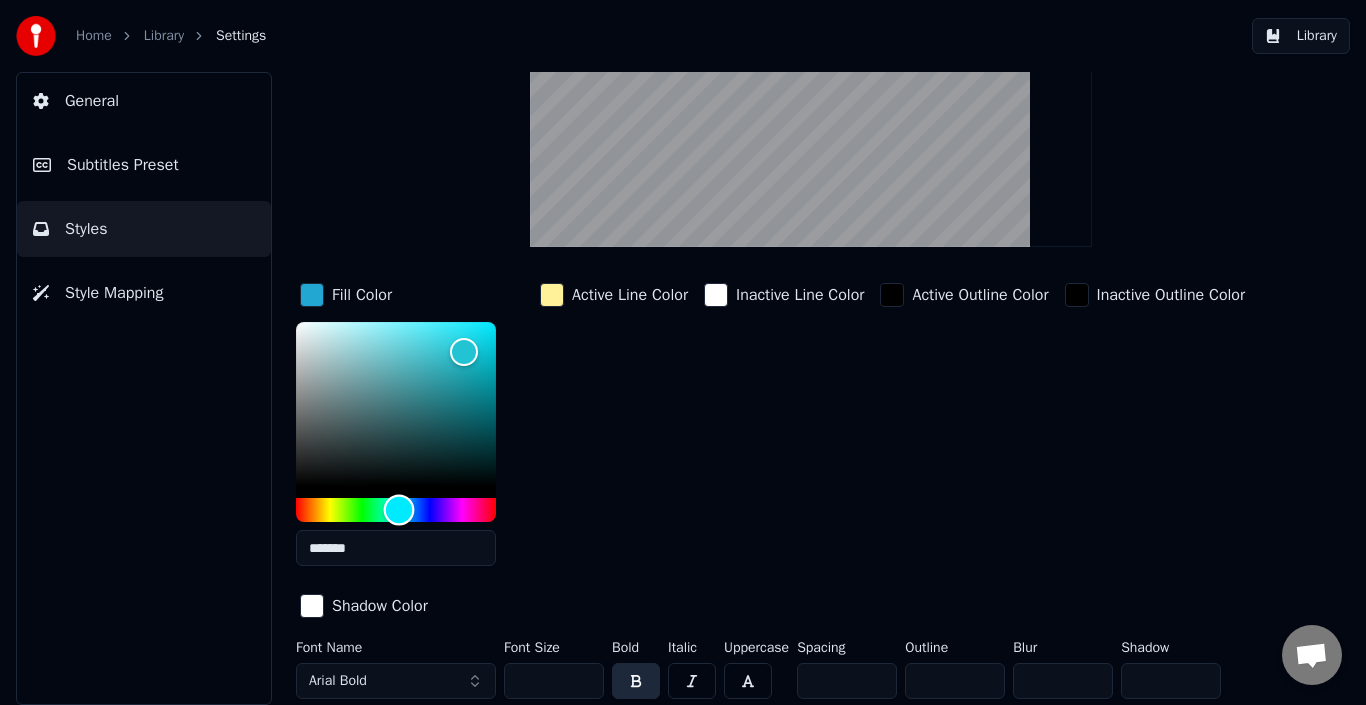 drag, startPoint x: 409, startPoint y: 508, endPoint x: 263, endPoint y: 490, distance: 147.10541 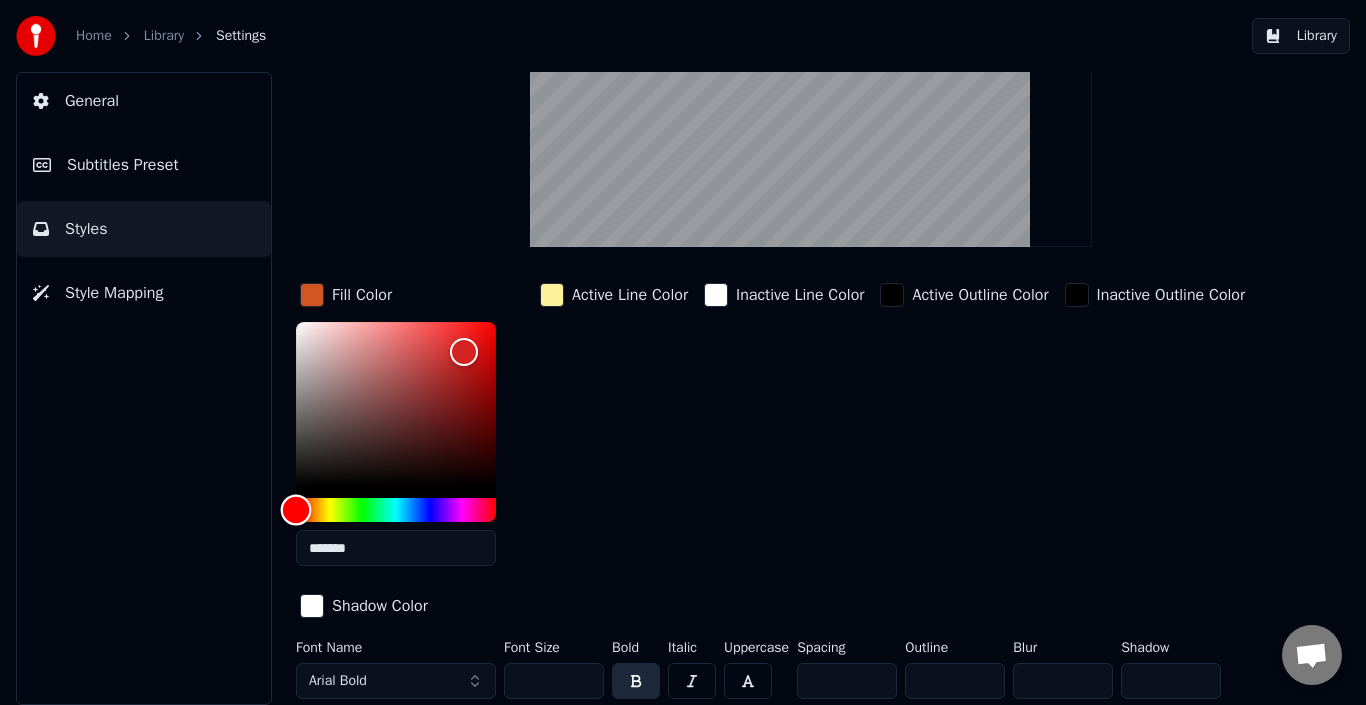 type on "*******" 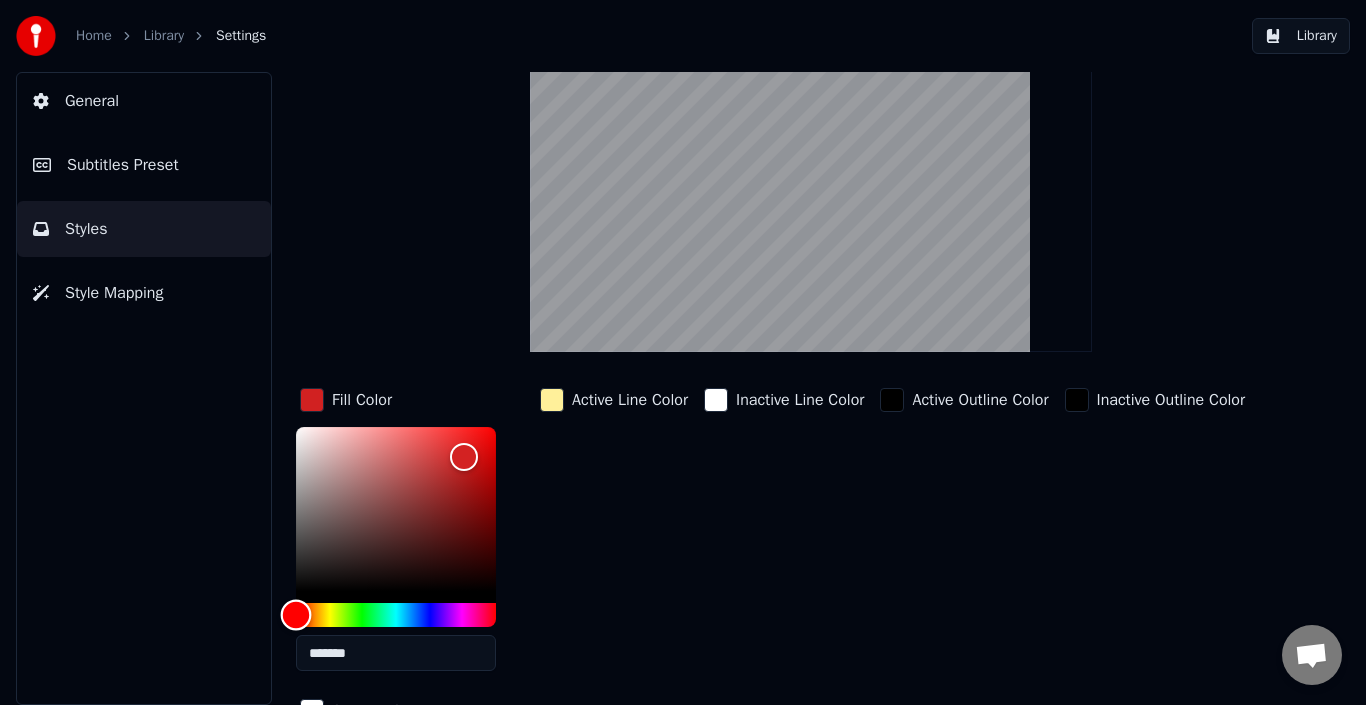scroll, scrollTop: 0, scrollLeft: 0, axis: both 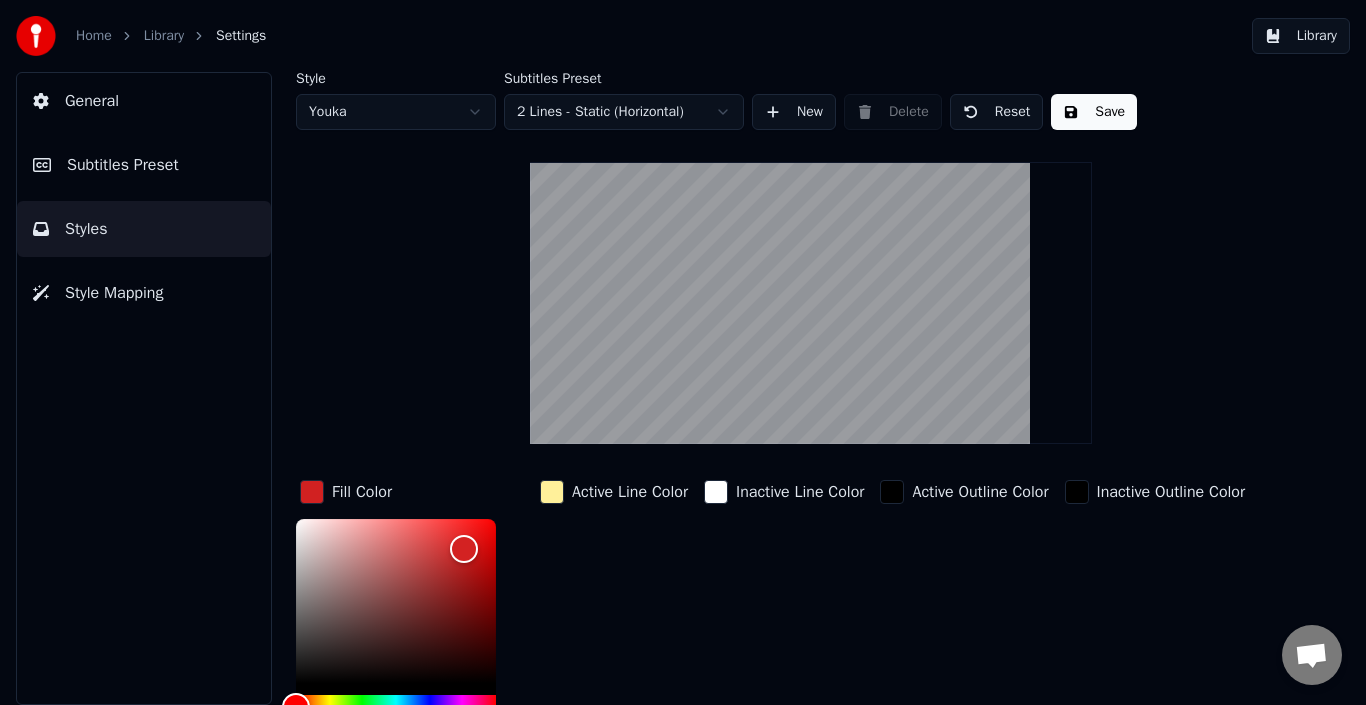 click on "Save" at bounding box center (1094, 112) 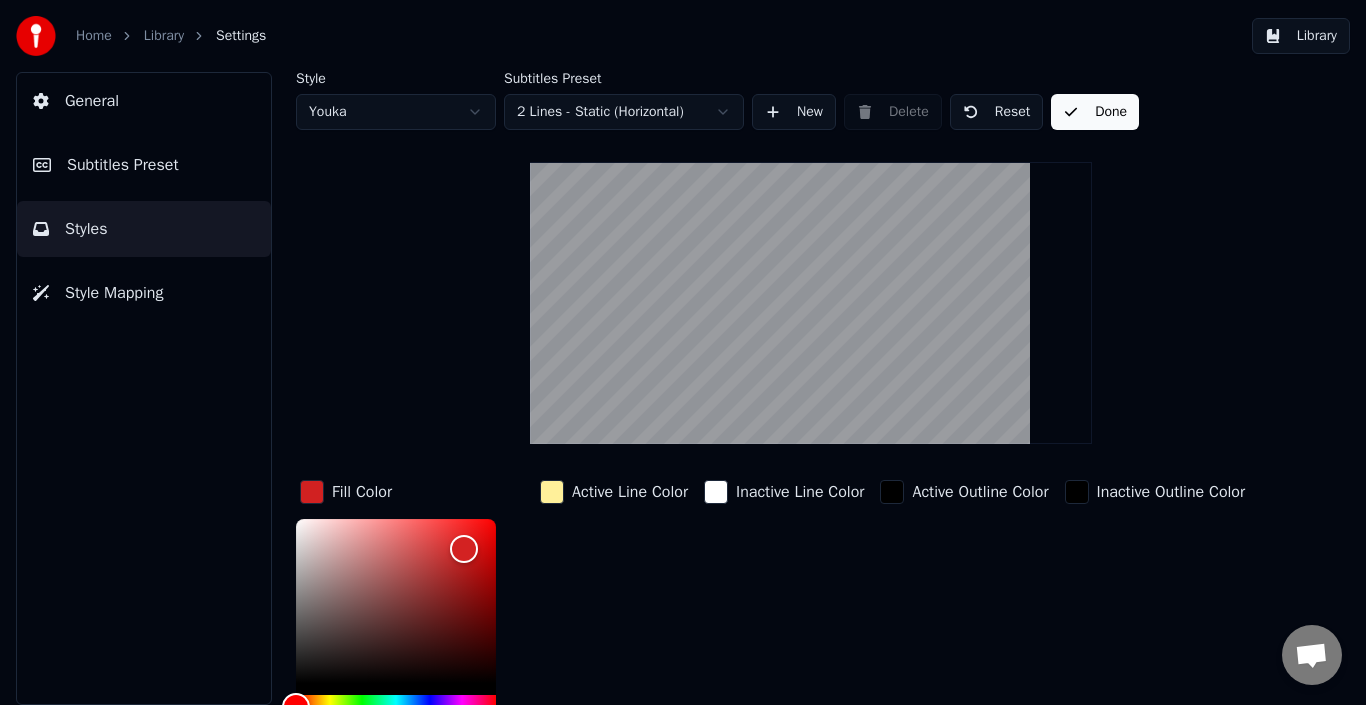 click on "Done" at bounding box center [1095, 112] 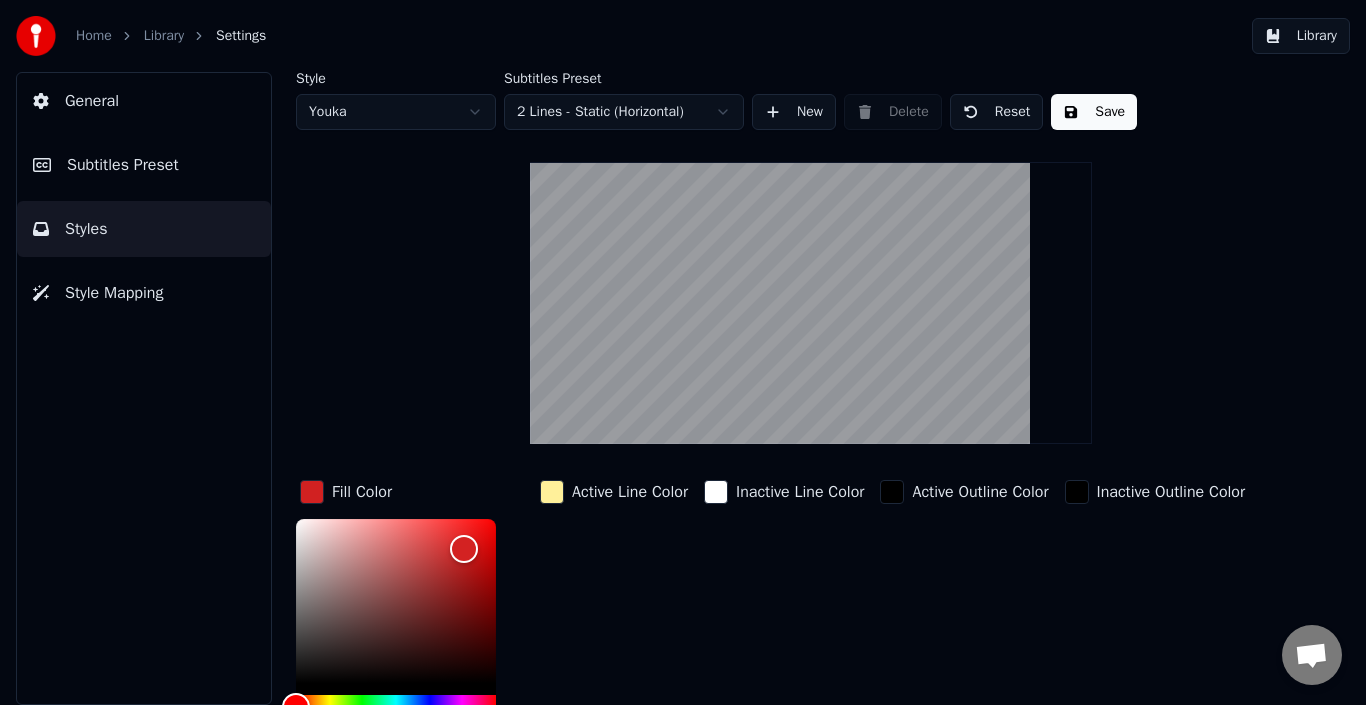 click on "Library" at bounding box center (164, 36) 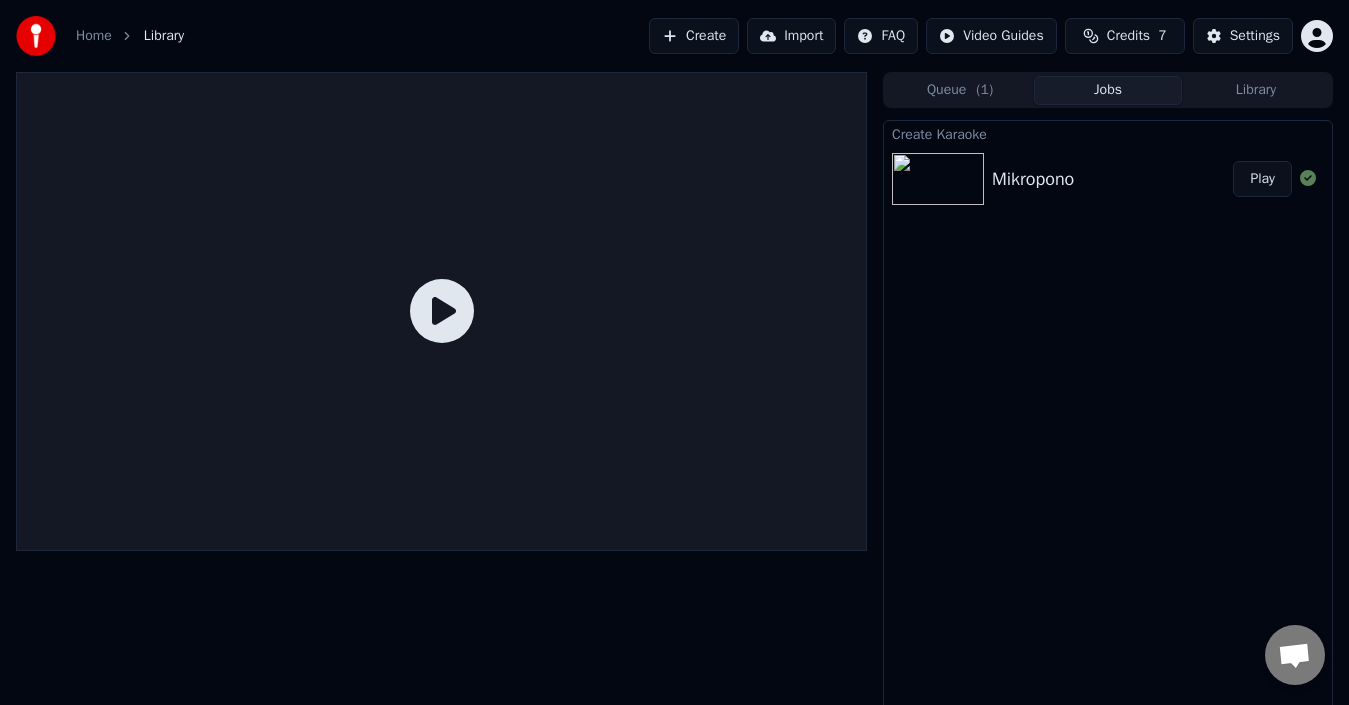 click 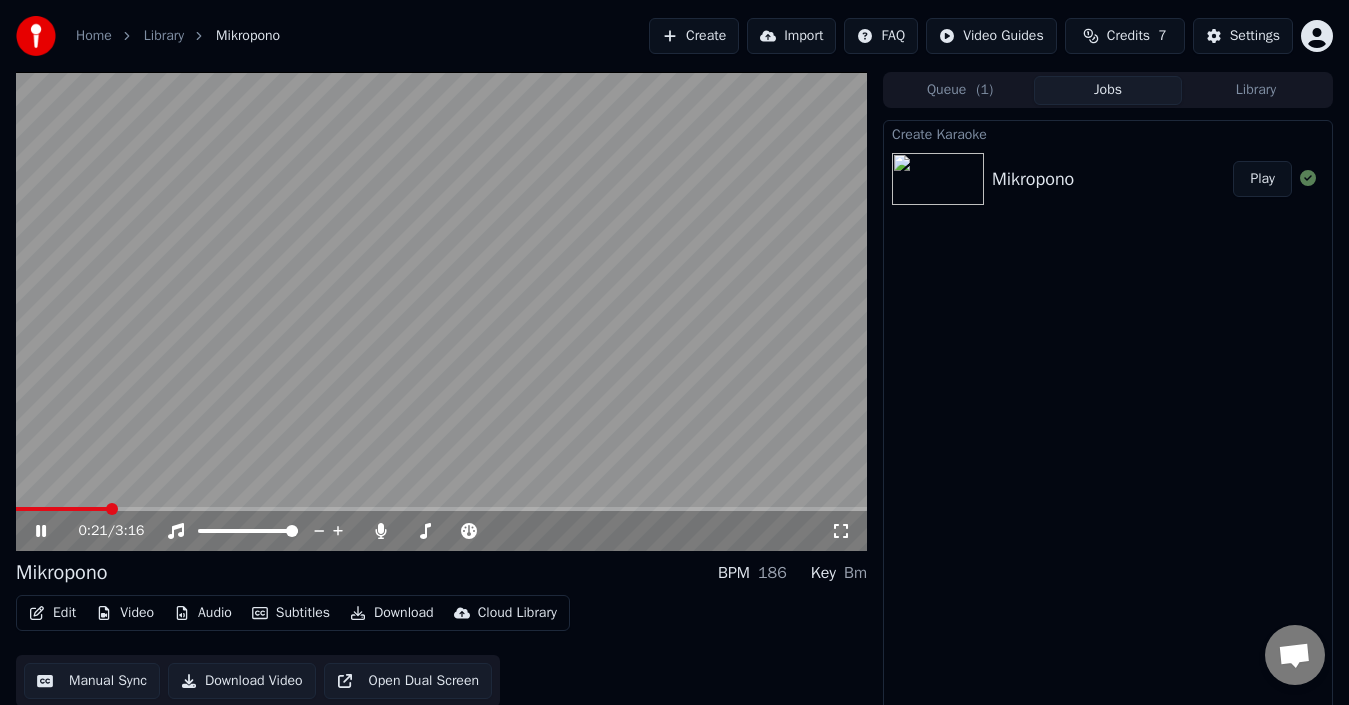 click at bounding box center [441, 311] 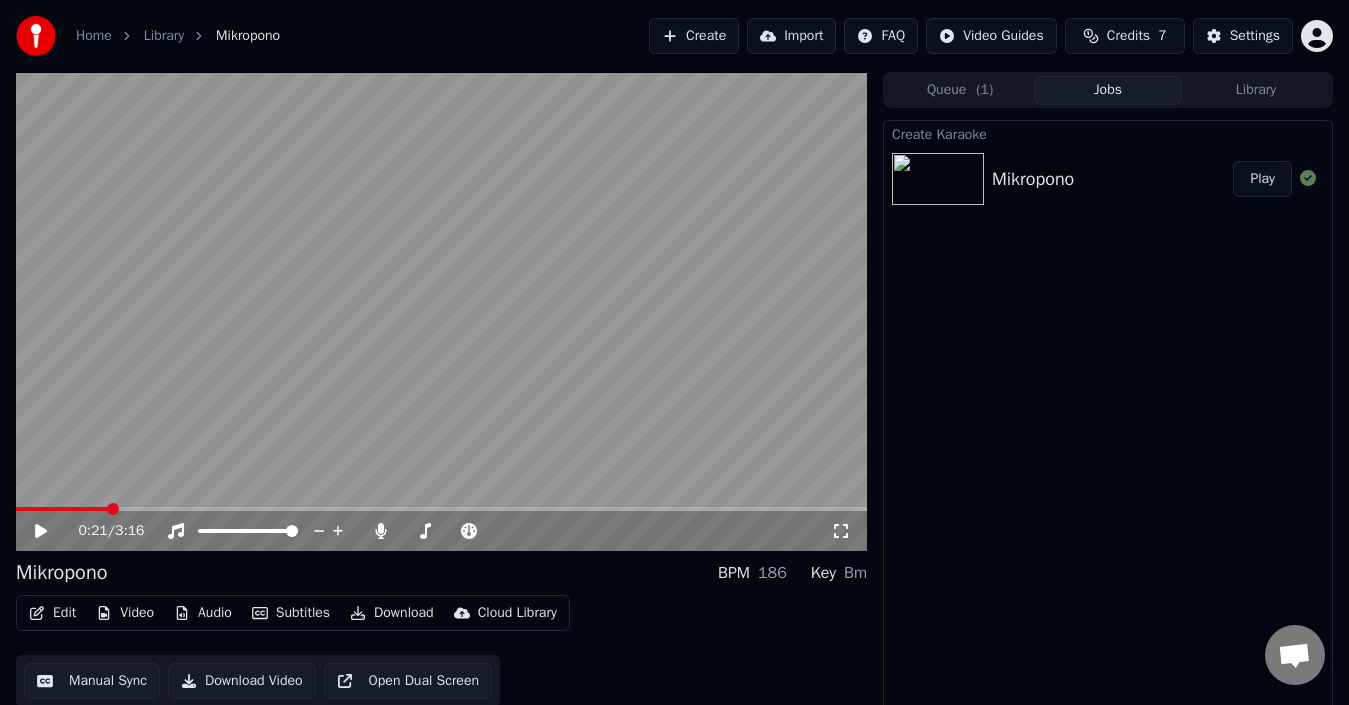 click on "0:21  /  3:16" at bounding box center [441, 531] 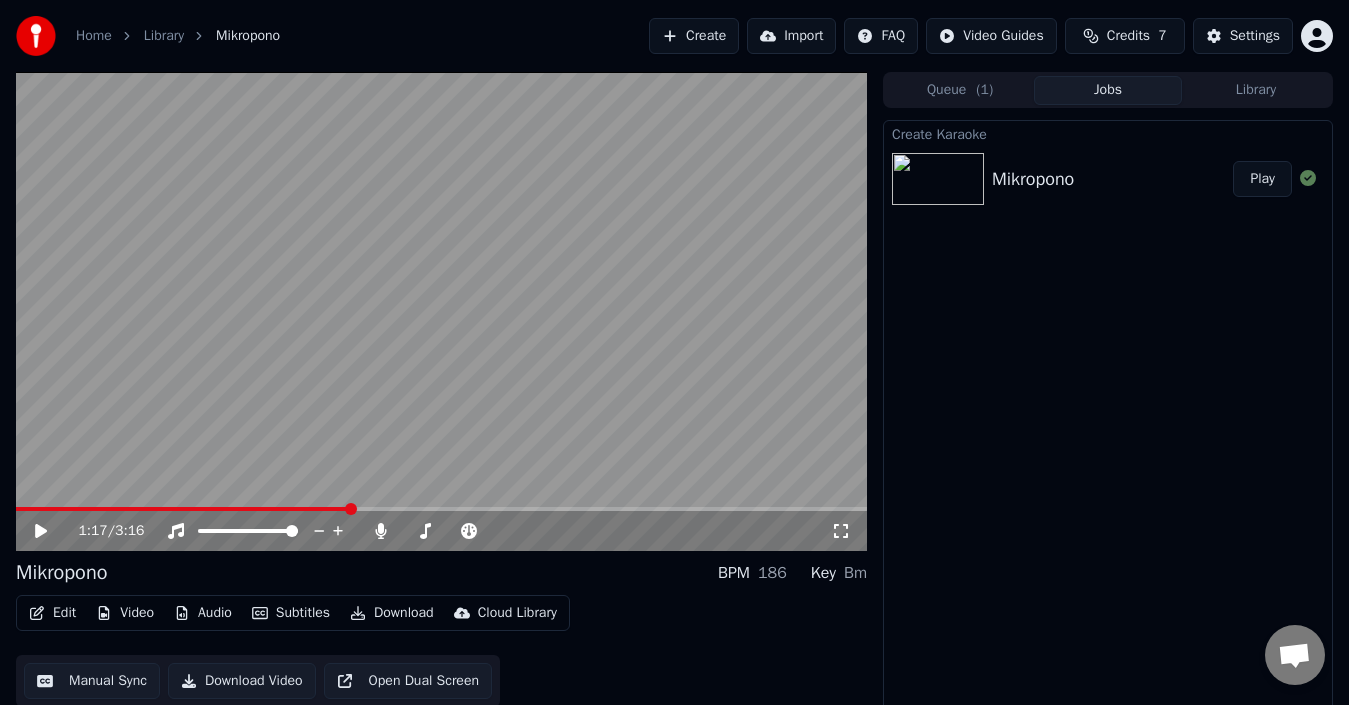 click at bounding box center [441, 509] 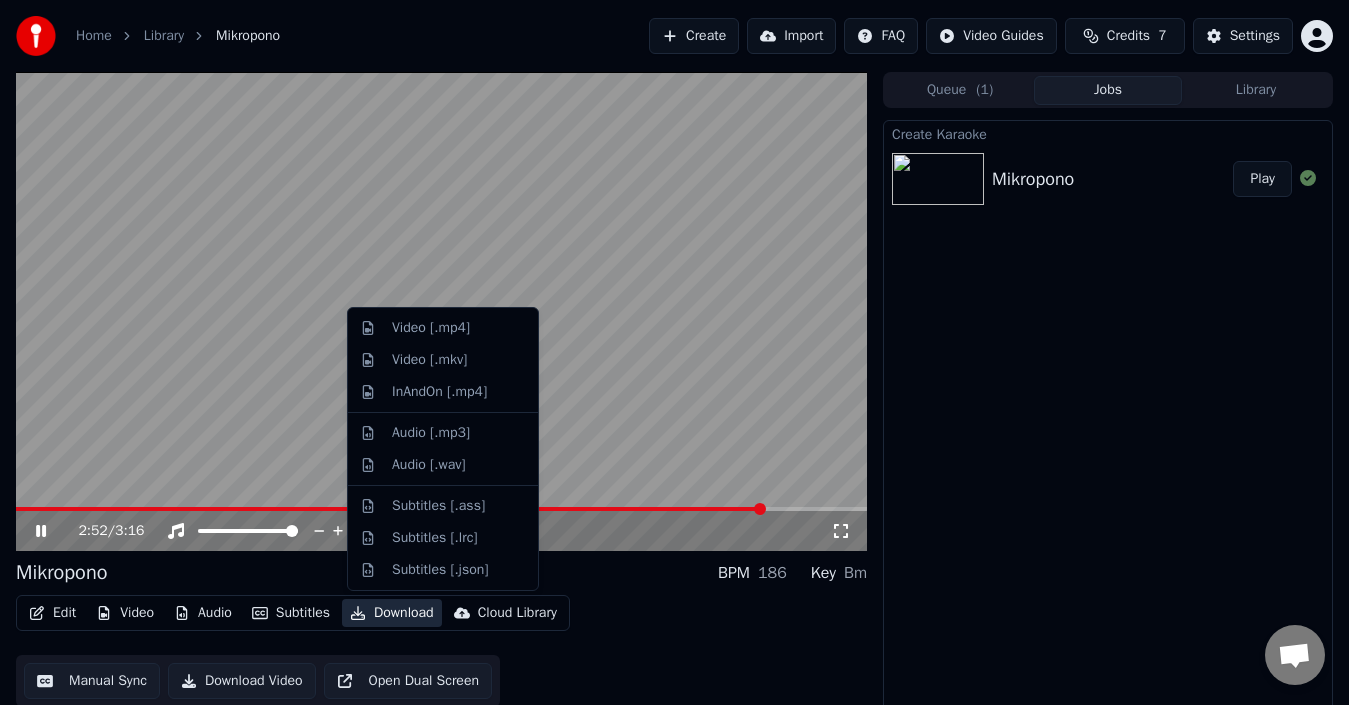 click on "Download" at bounding box center [392, 613] 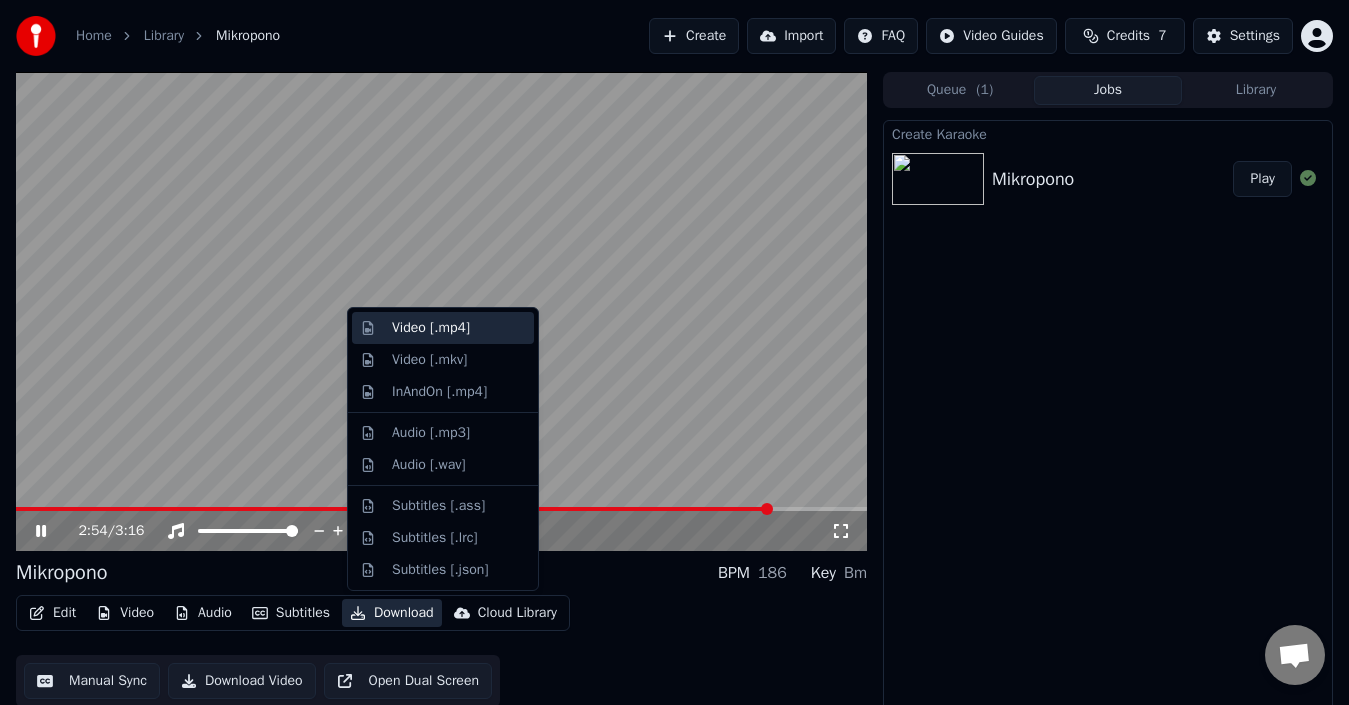 click on "Video [.mp4]" at bounding box center [459, 328] 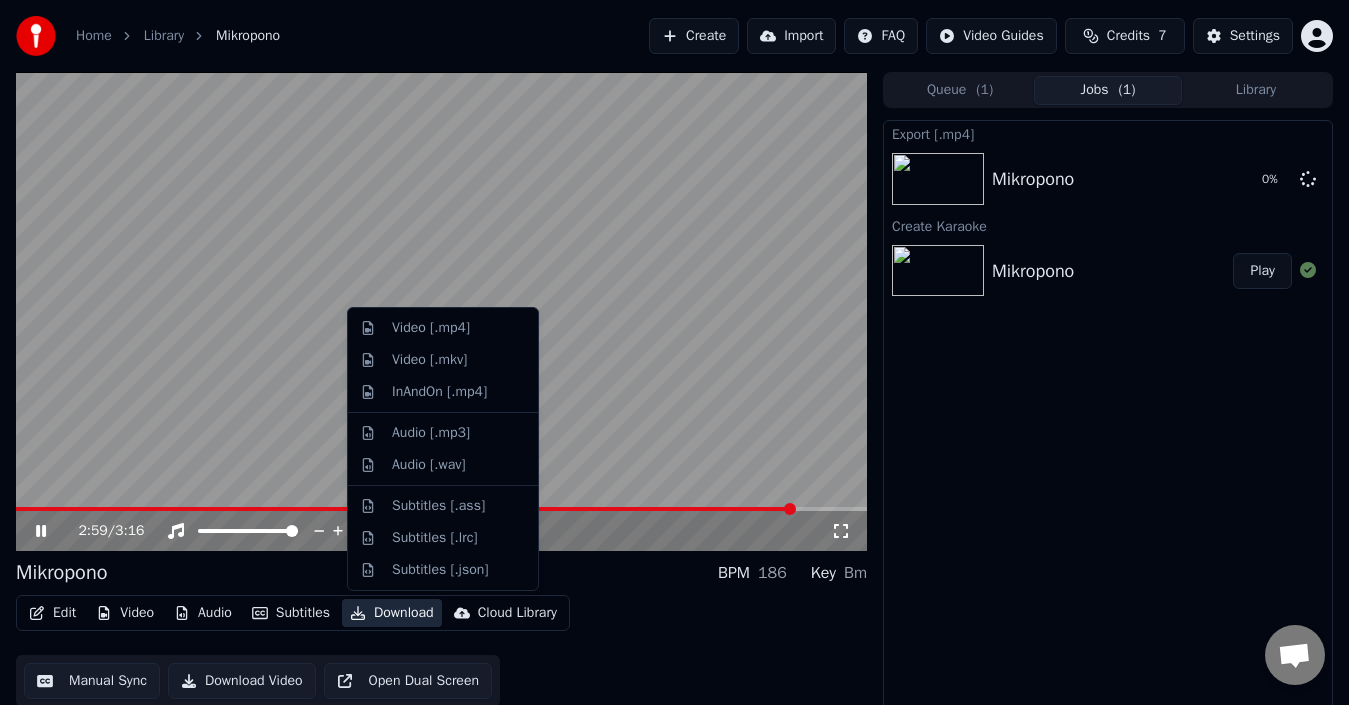 click on "Download" at bounding box center [392, 613] 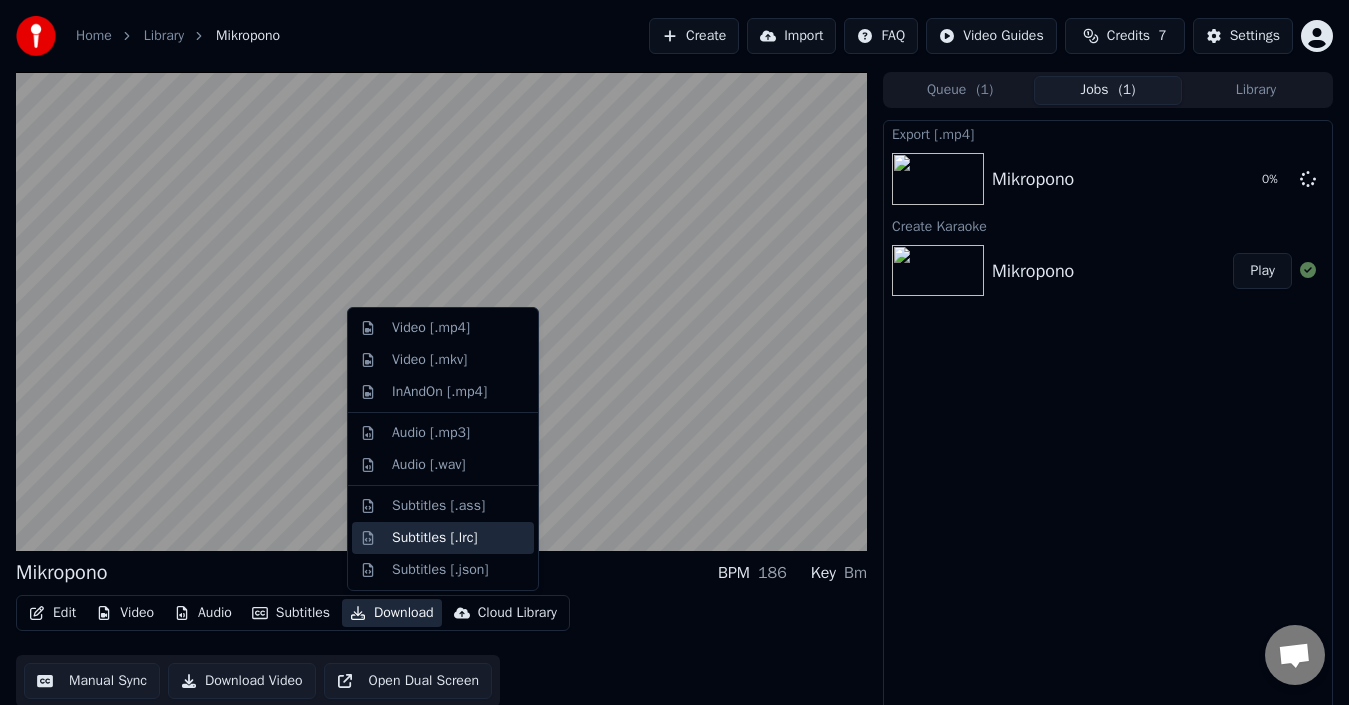 click on "Subtitles [.lrc]" at bounding box center (435, 538) 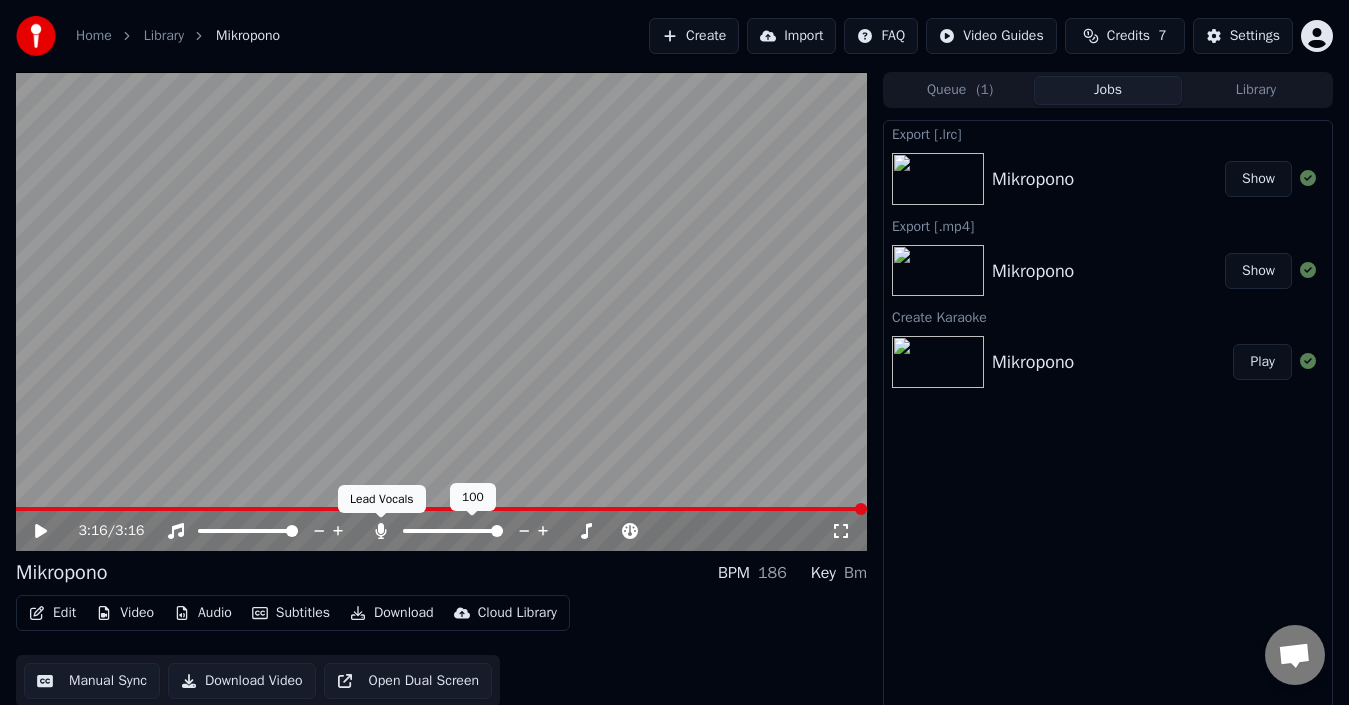 click 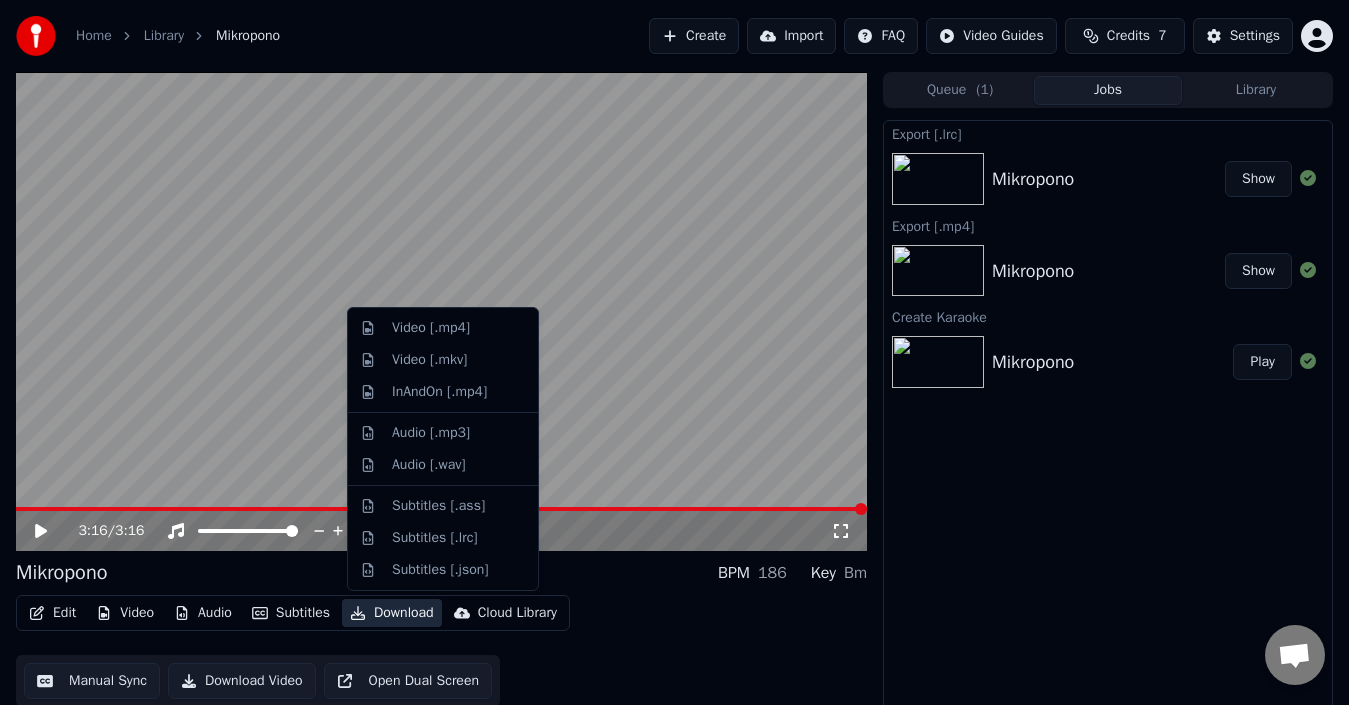 click on "Download" at bounding box center (392, 613) 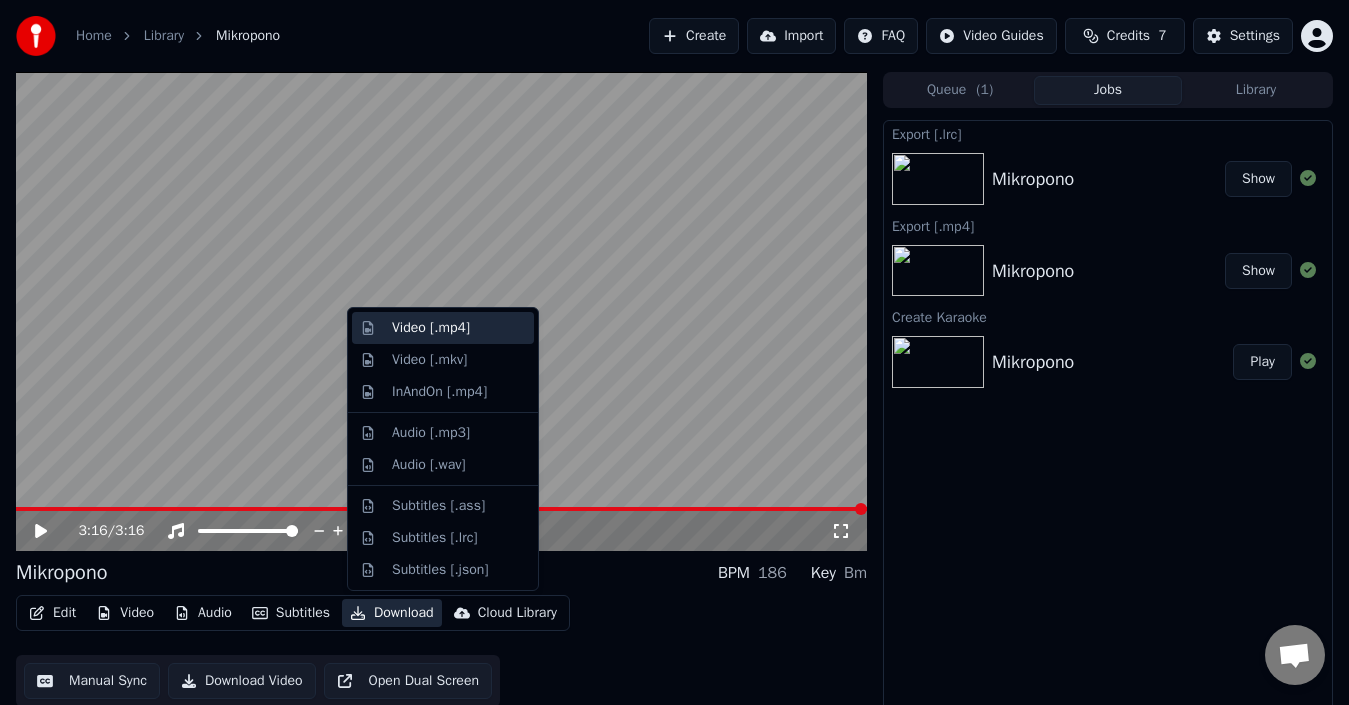 click on "Video [.mp4]" at bounding box center (459, 328) 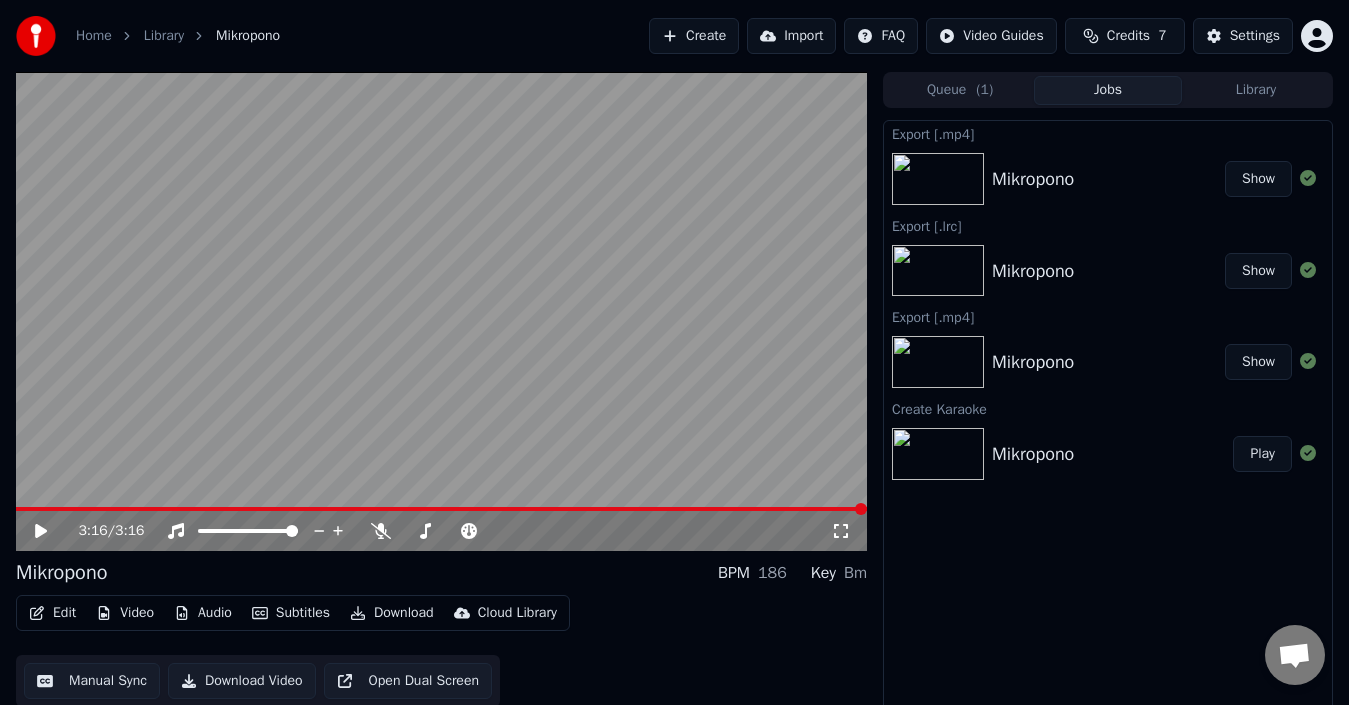 click on "Show" at bounding box center [1258, 362] 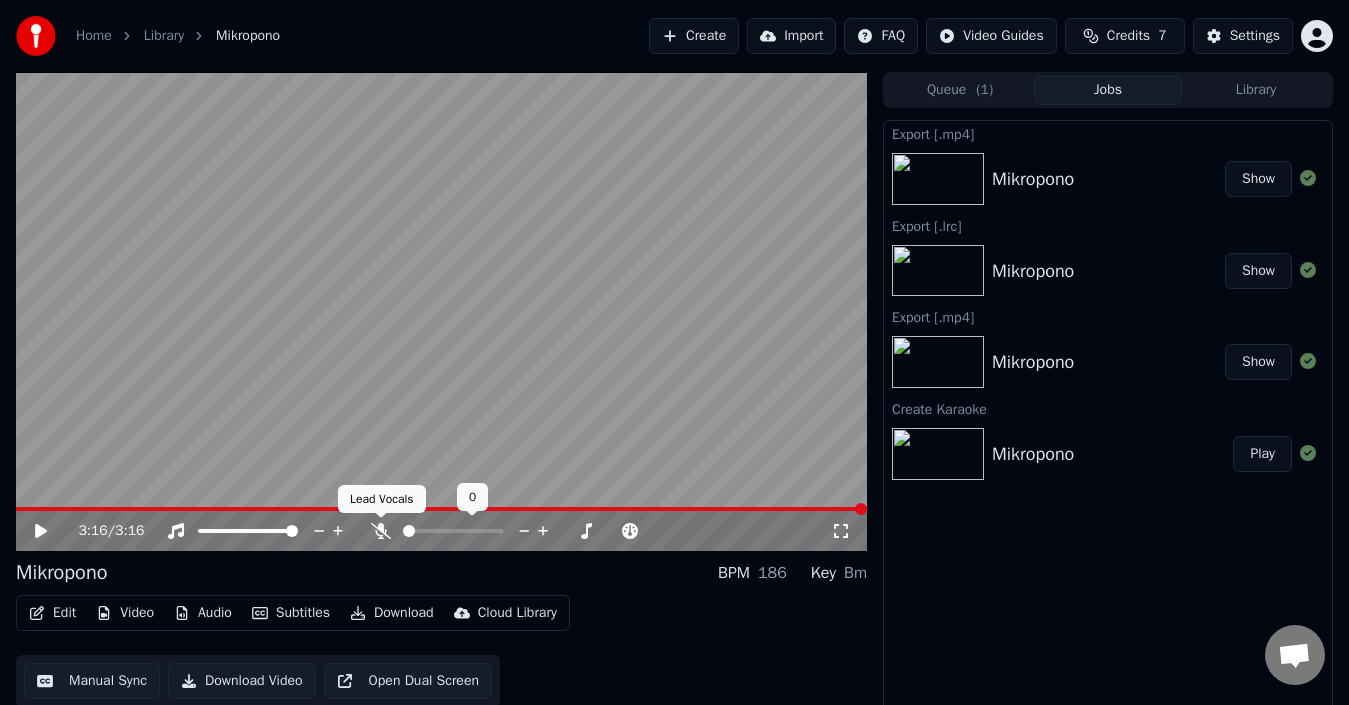click 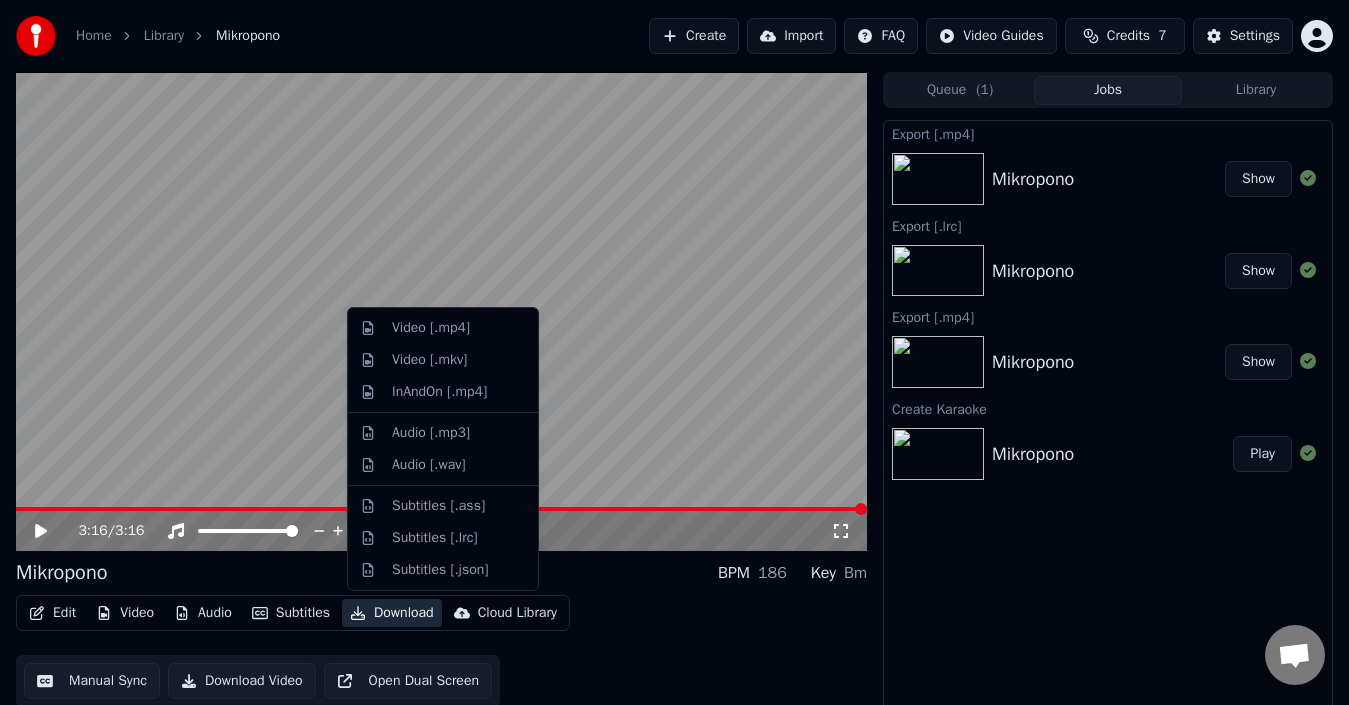 click on "Download" at bounding box center [392, 613] 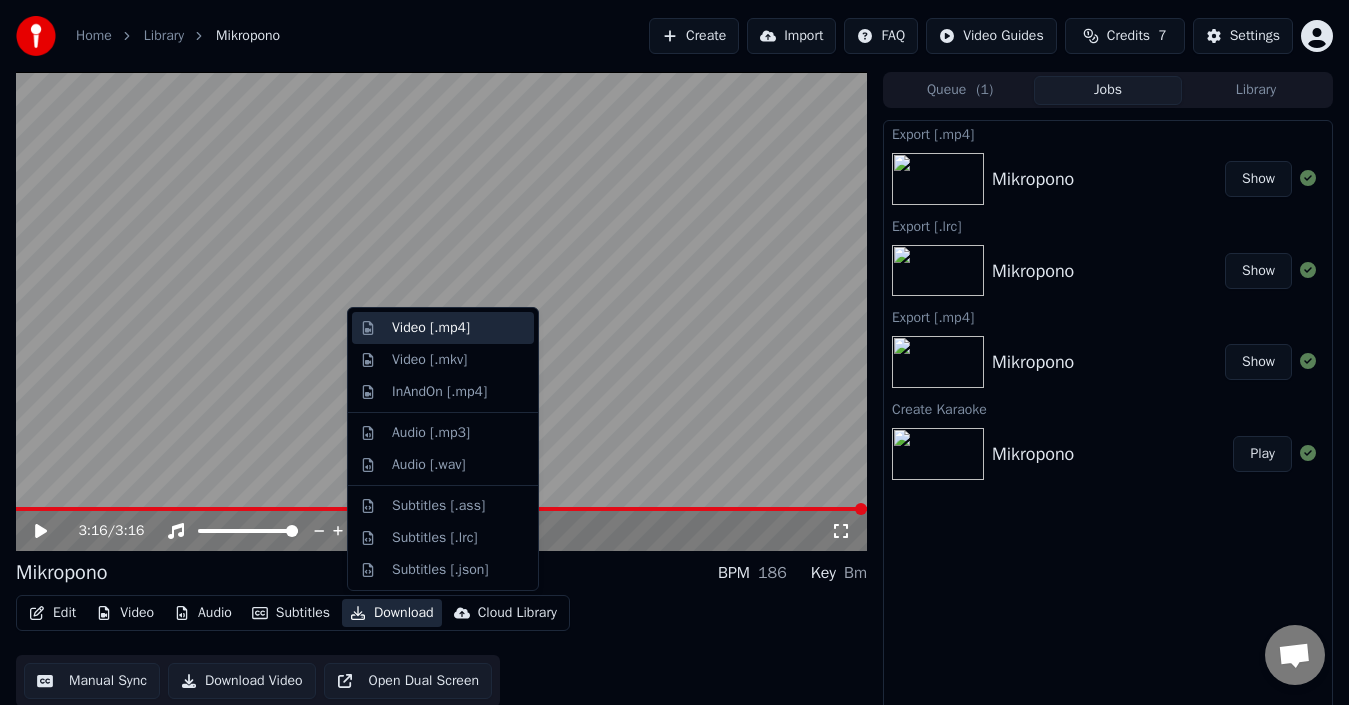 click on "Video [.mp4]" at bounding box center [431, 328] 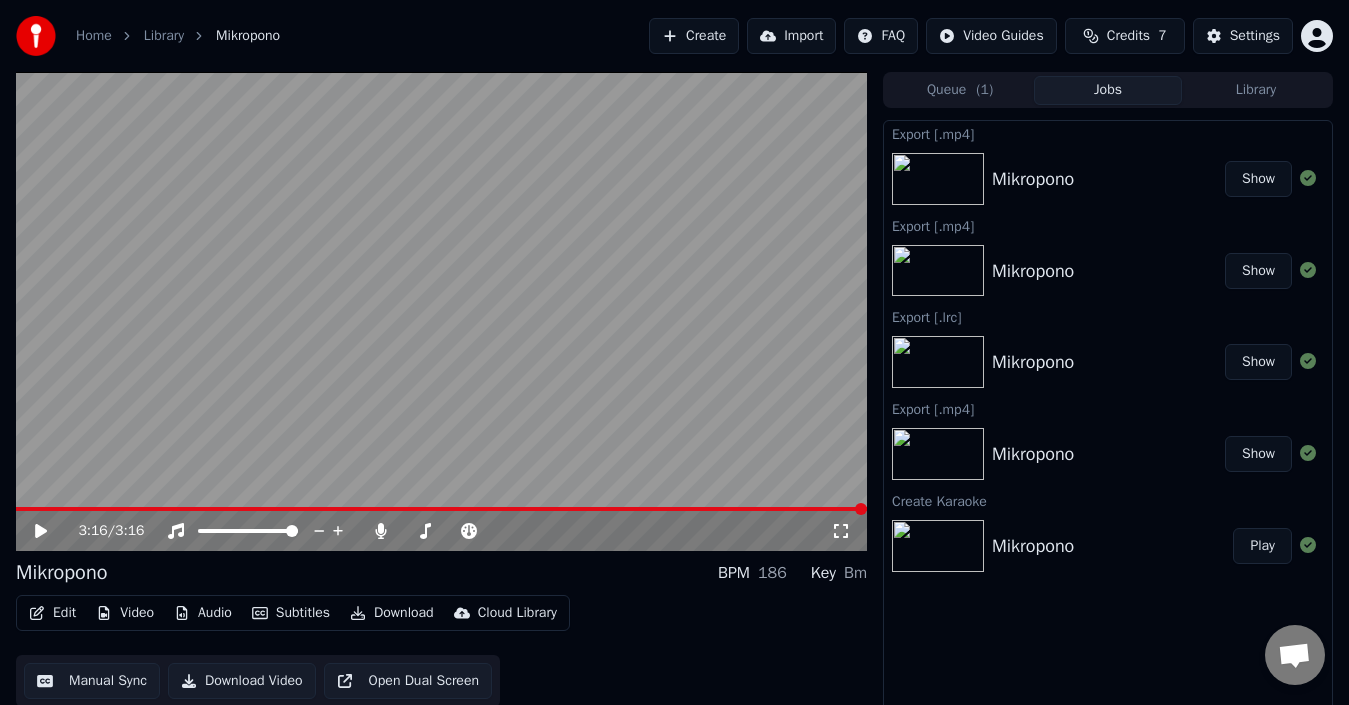 click on "Show" at bounding box center (1258, 179) 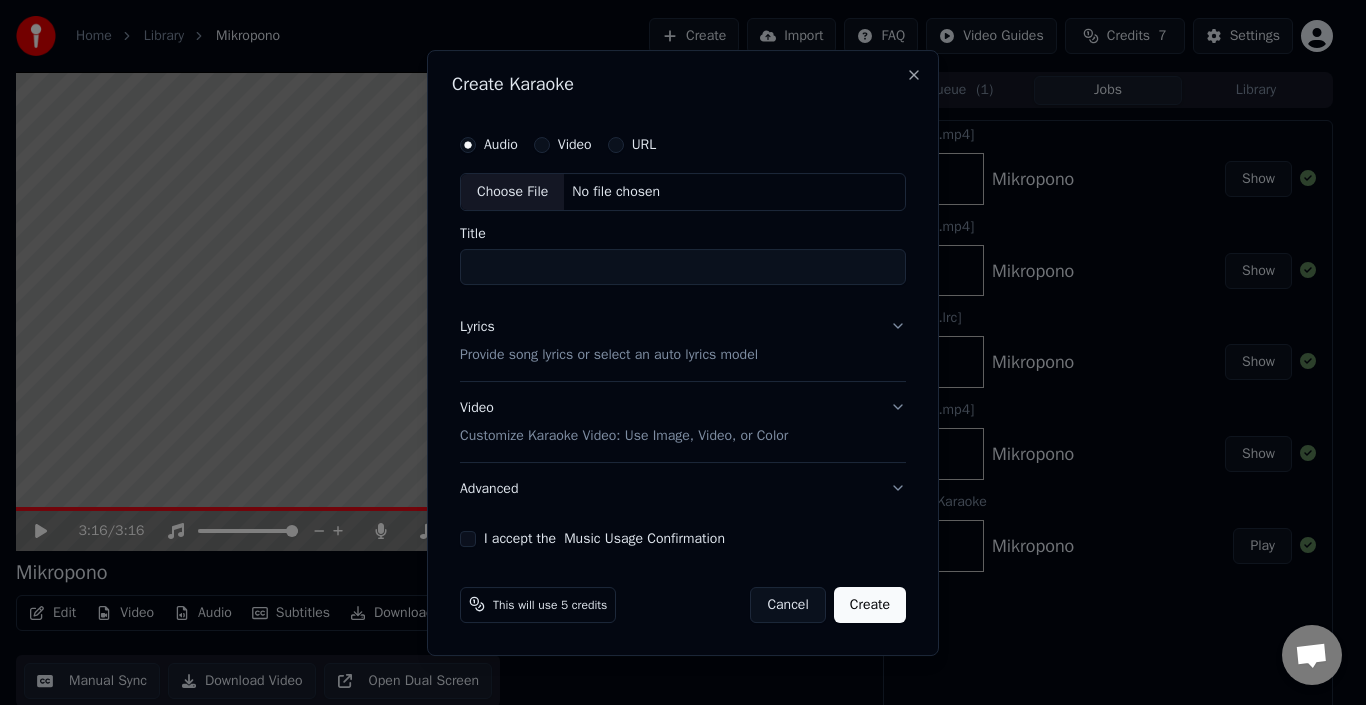 click on "Choose File" at bounding box center [512, 192] 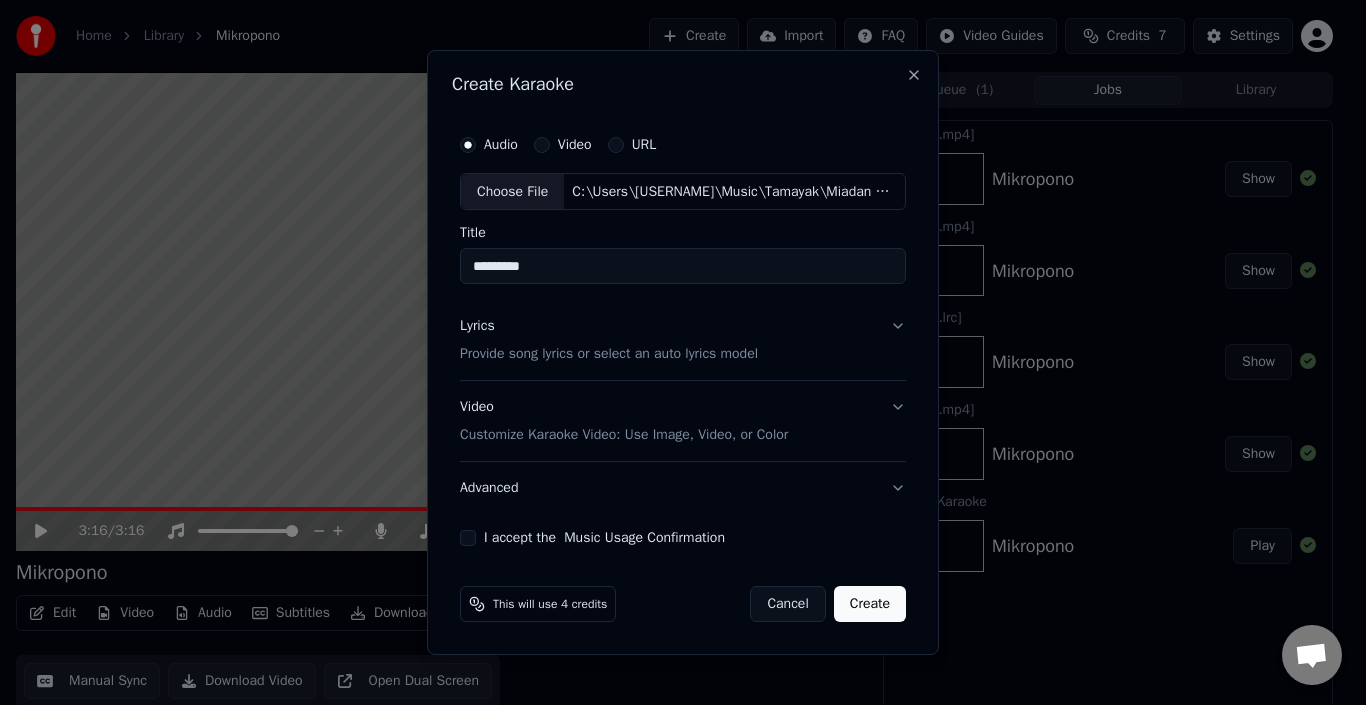 click on "*********" at bounding box center [683, 267] 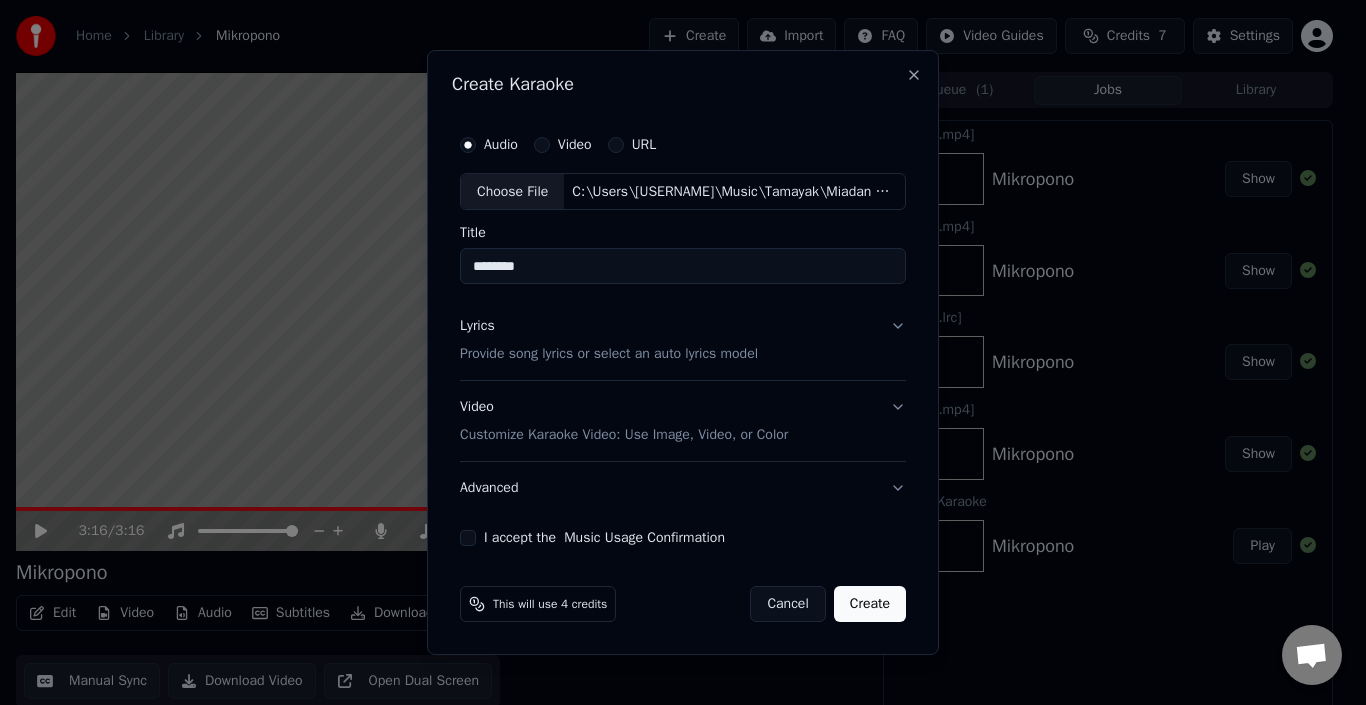 type on "********" 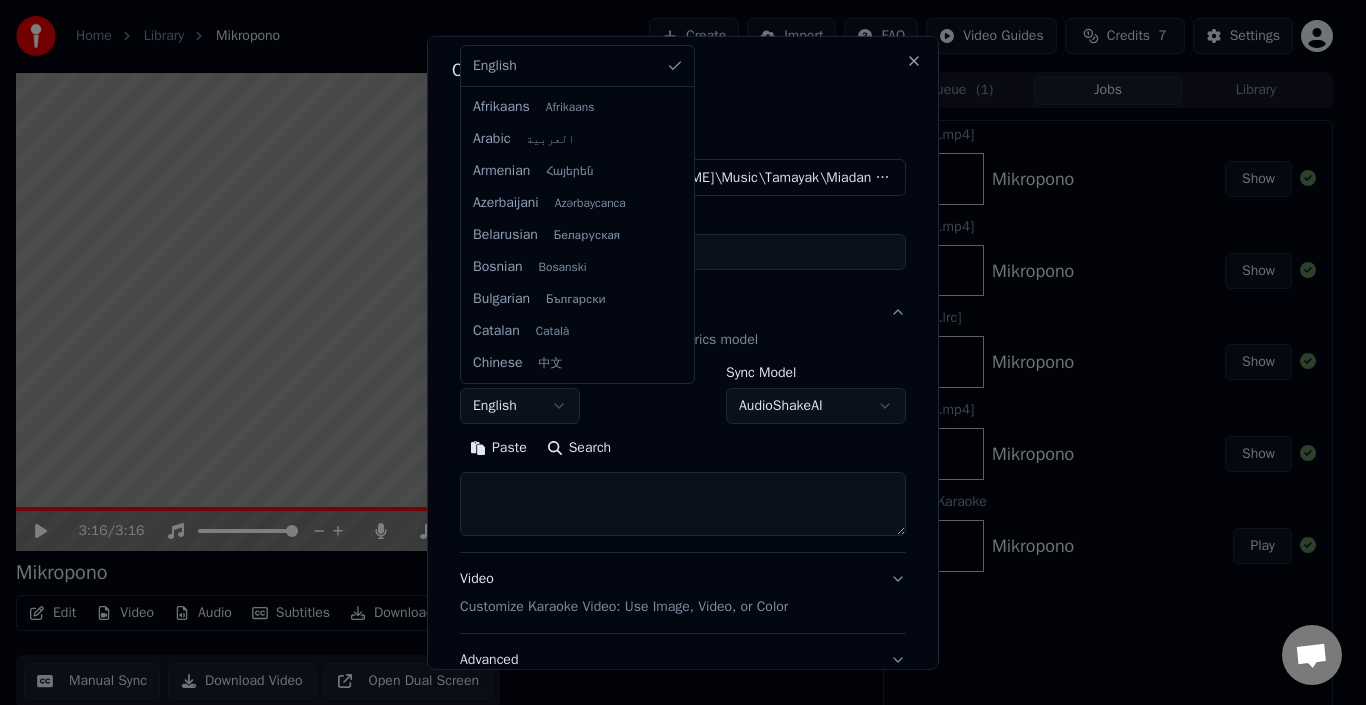 click on "**********" at bounding box center (674, 352) 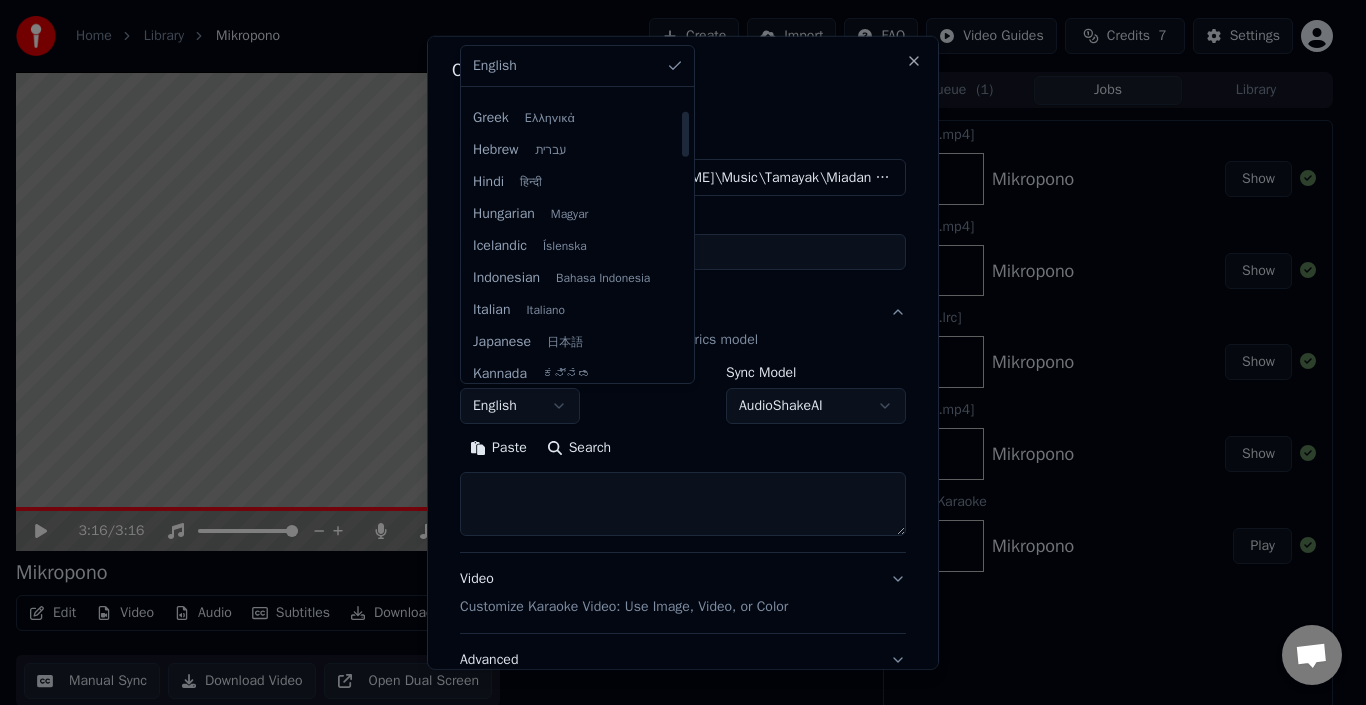 scroll, scrollTop: 700, scrollLeft: 0, axis: vertical 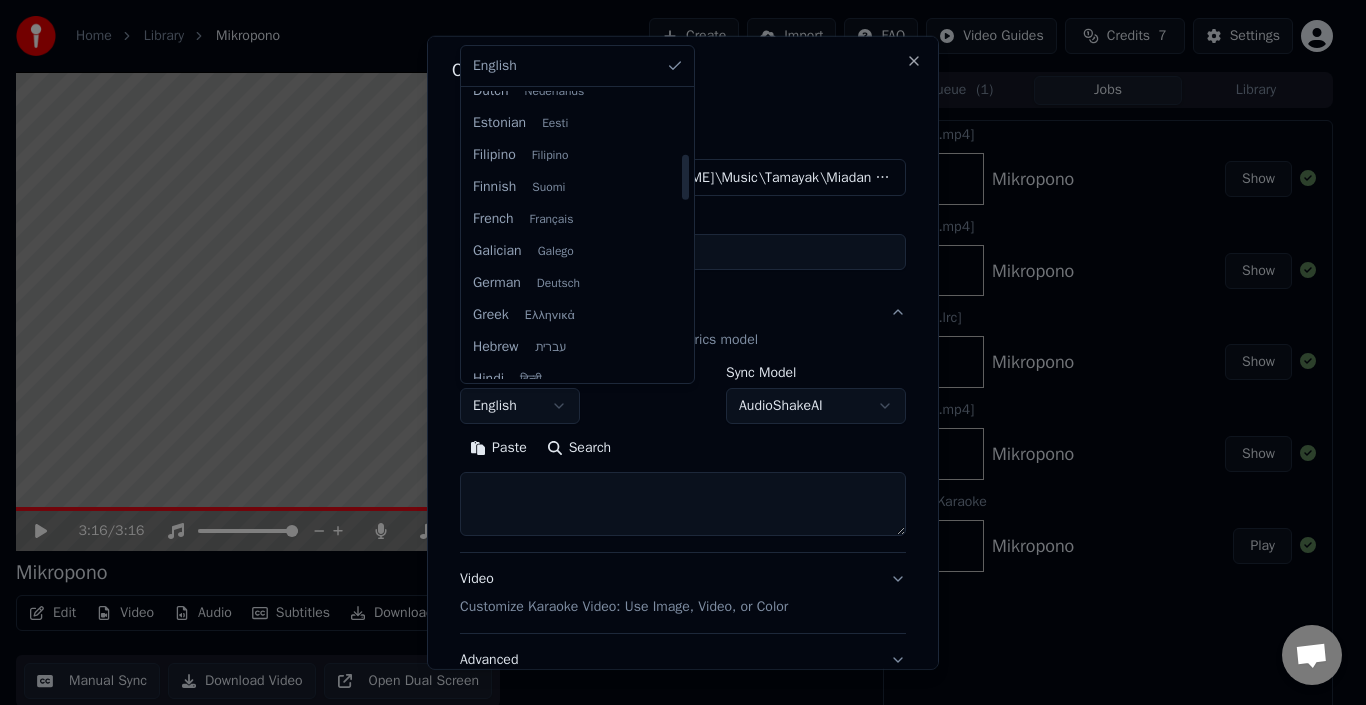 select on "**" 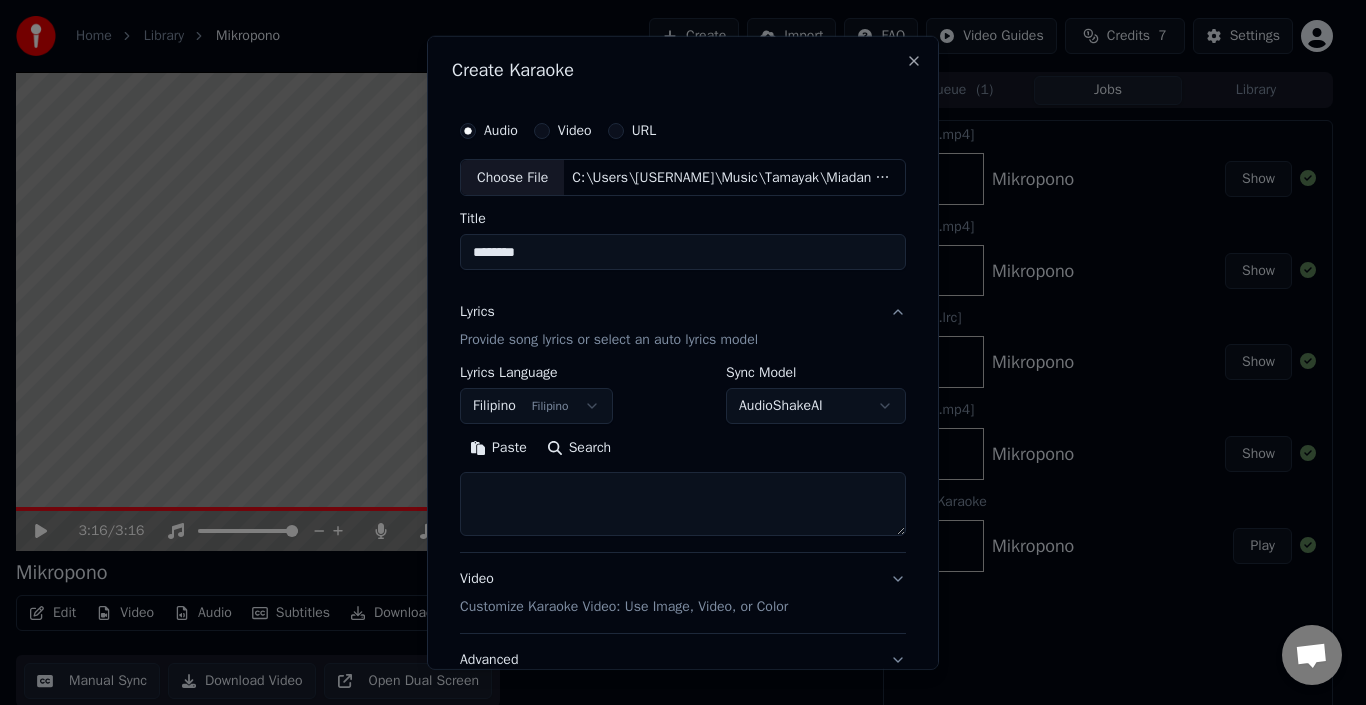 click on "Paste" at bounding box center [498, 448] 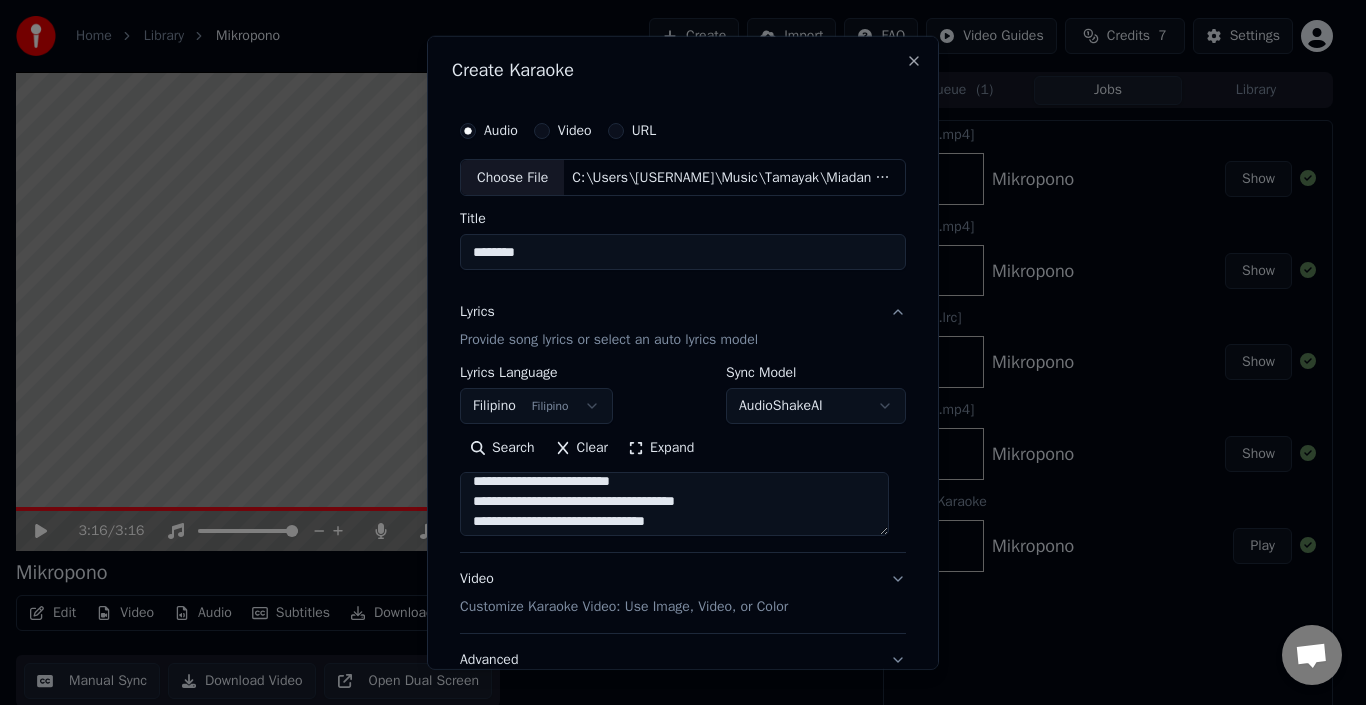 scroll, scrollTop: 300, scrollLeft: 0, axis: vertical 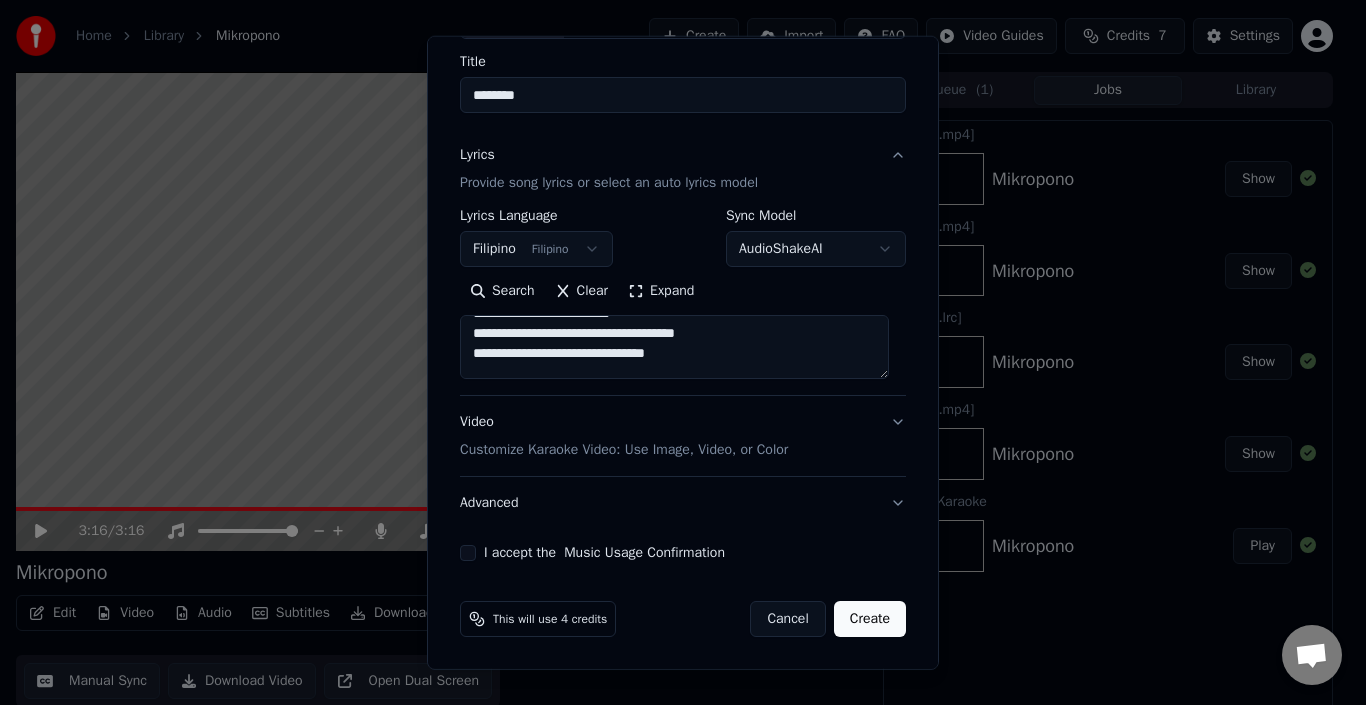 click on "Video Customize Karaoke Video: Use Image, Video, or Color" at bounding box center (683, 436) 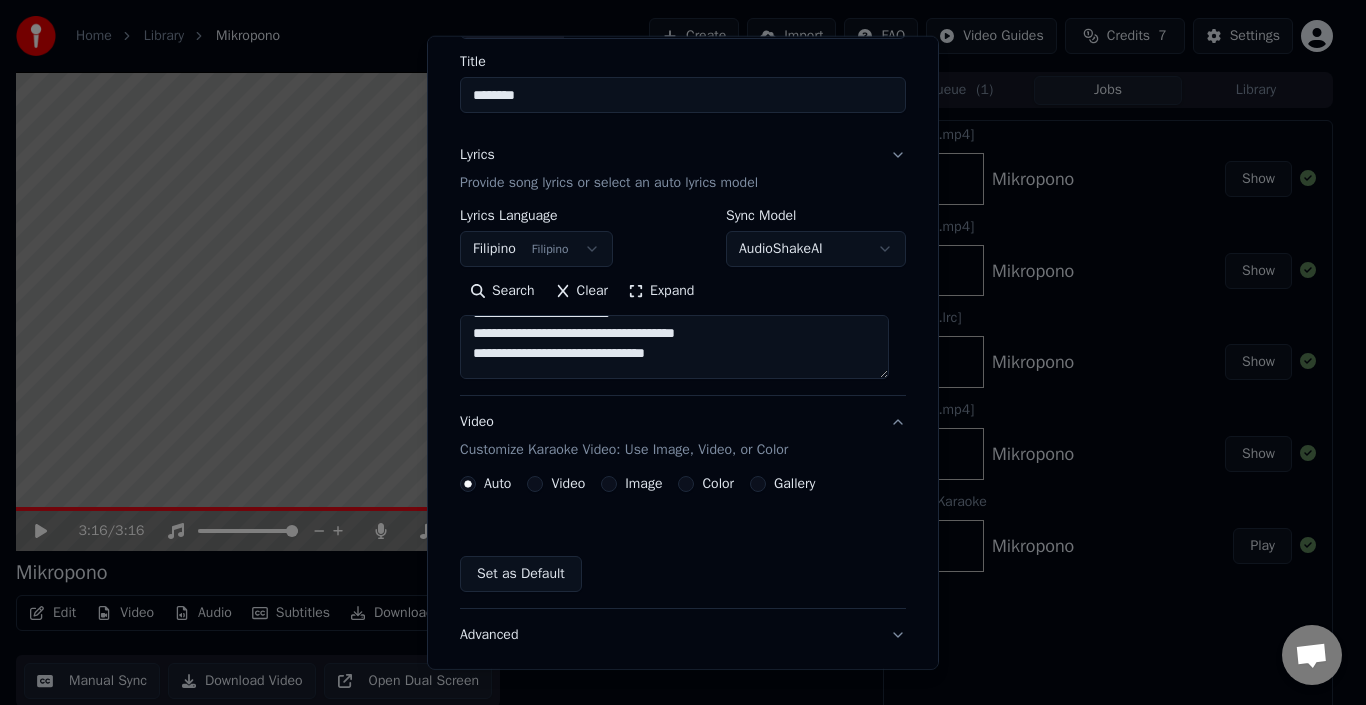 scroll, scrollTop: 103, scrollLeft: 0, axis: vertical 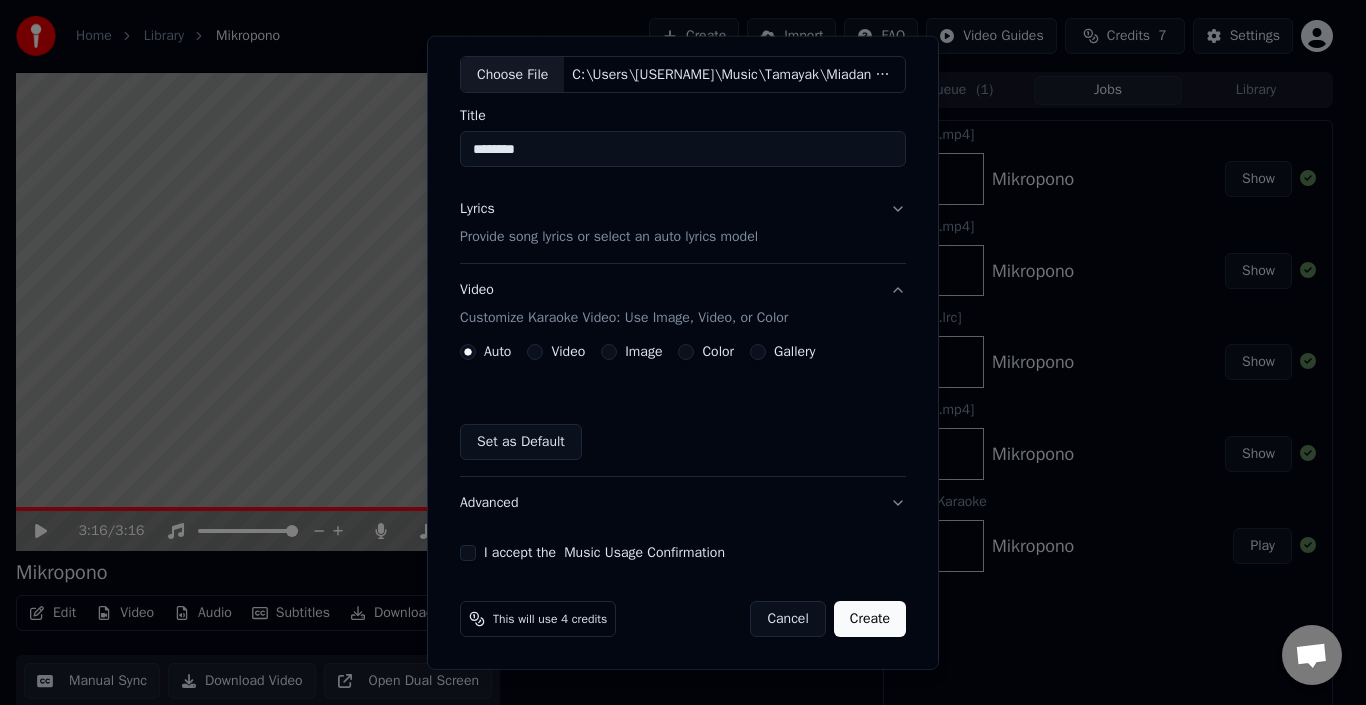 click on "Image" at bounding box center [609, 352] 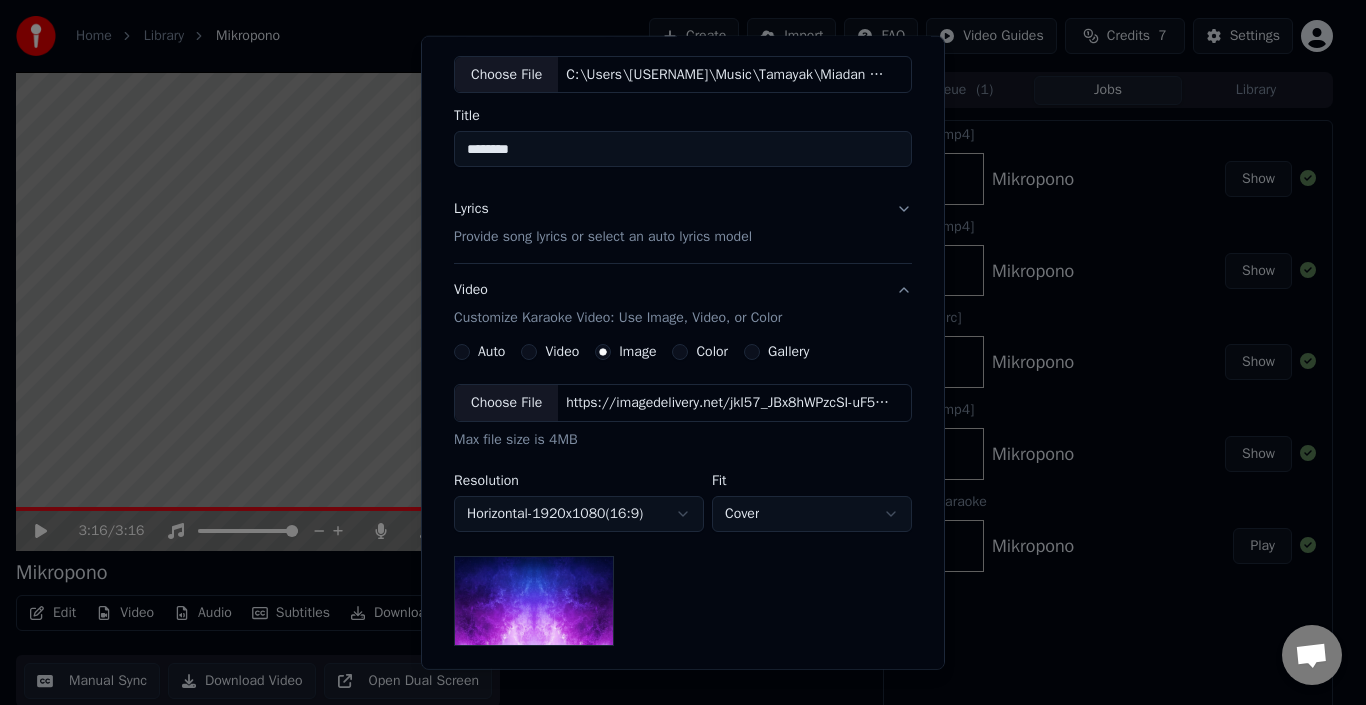 click on "Choose File" at bounding box center (506, 403) 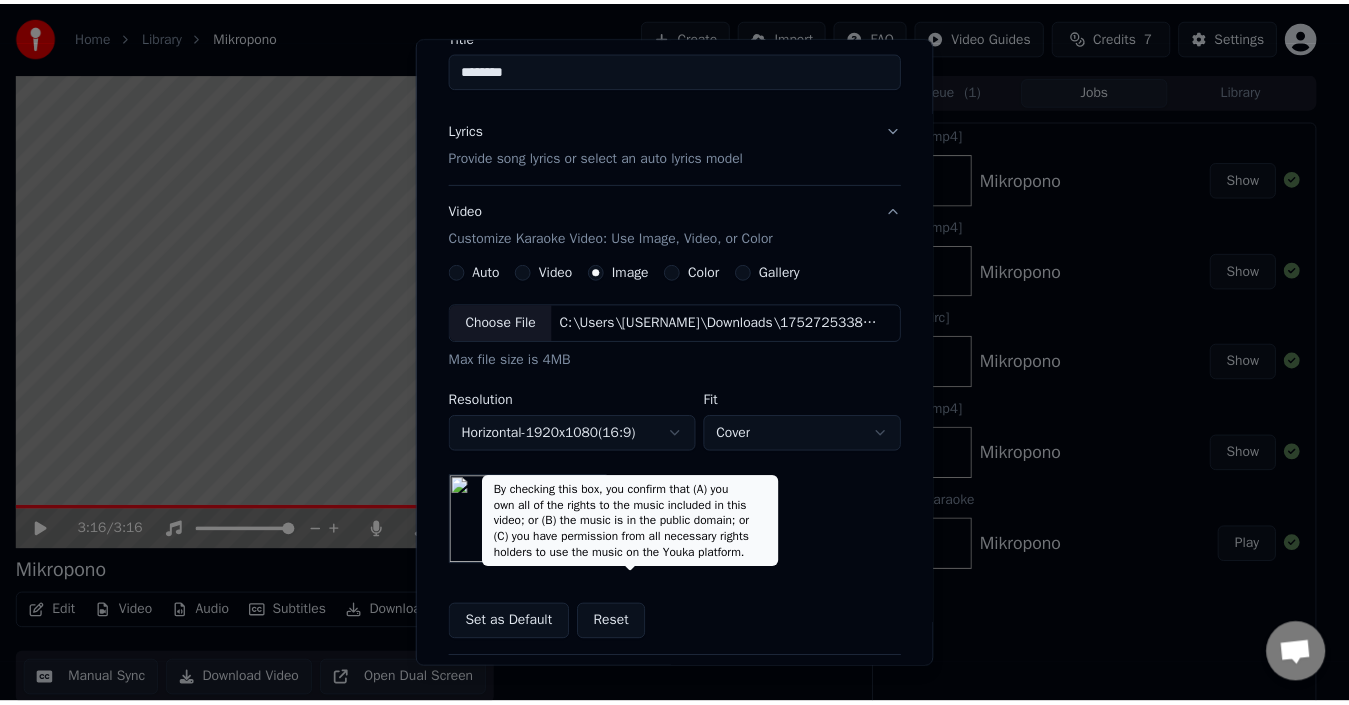scroll, scrollTop: 365, scrollLeft: 0, axis: vertical 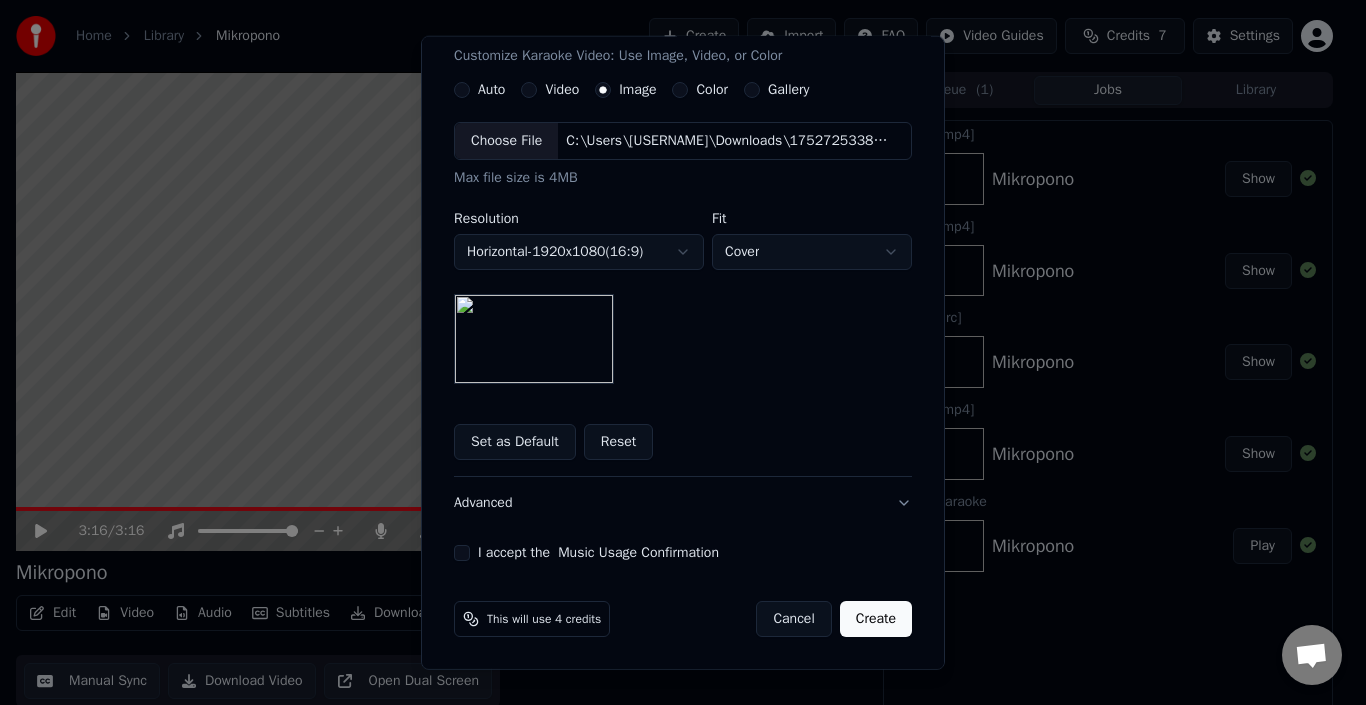 click on "I accept the   Music Usage Confirmation" at bounding box center [598, 553] 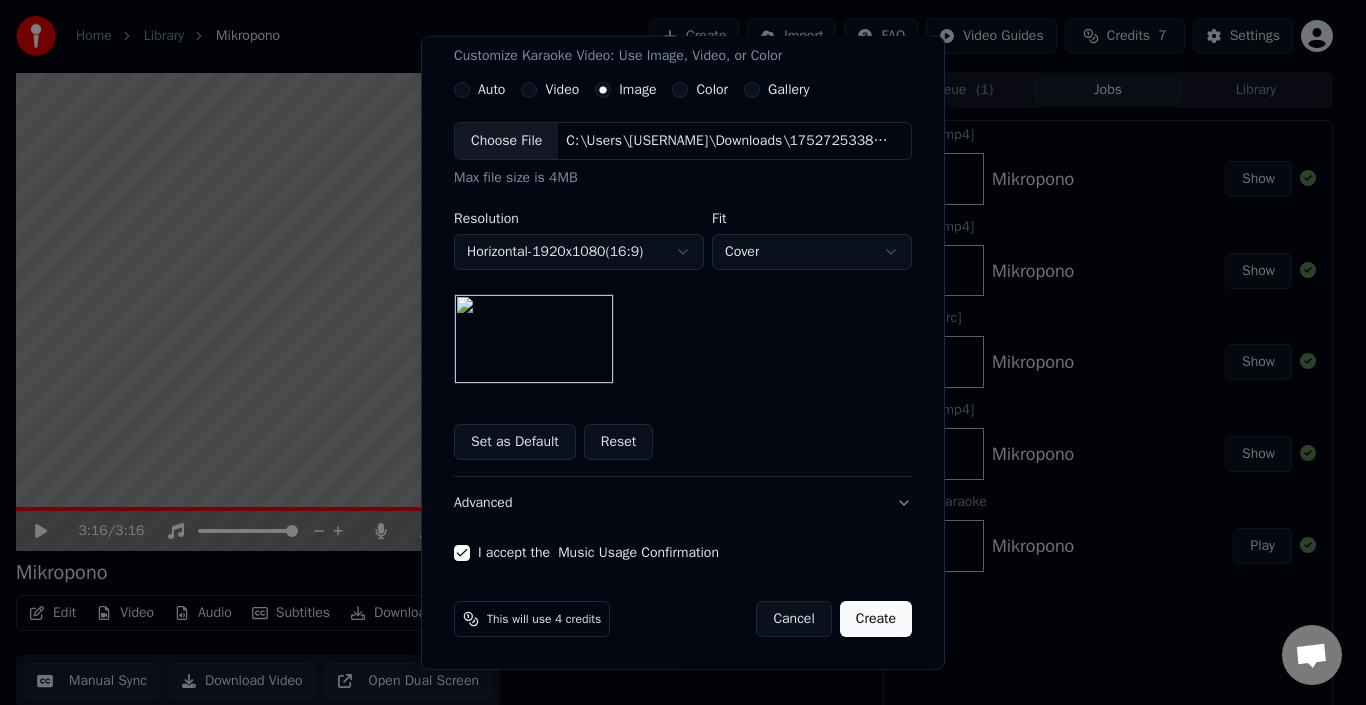 click on "Create" at bounding box center (876, 619) 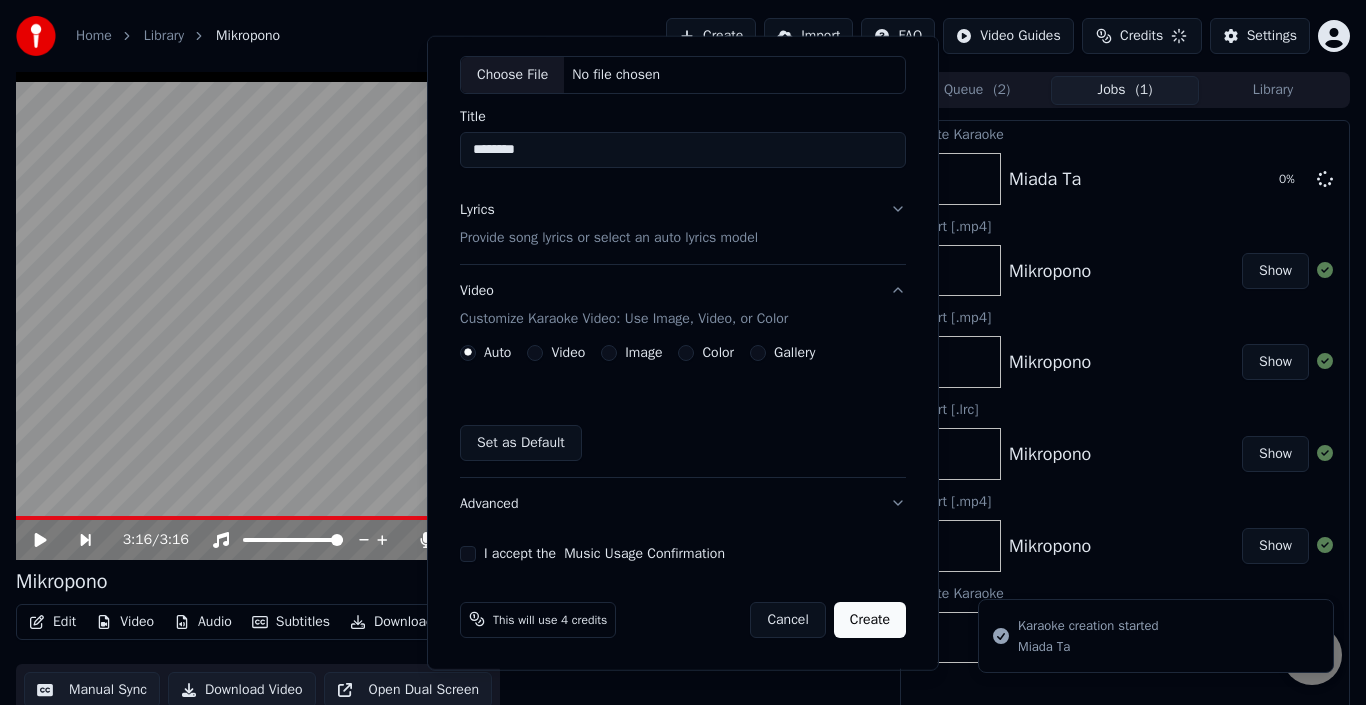 type 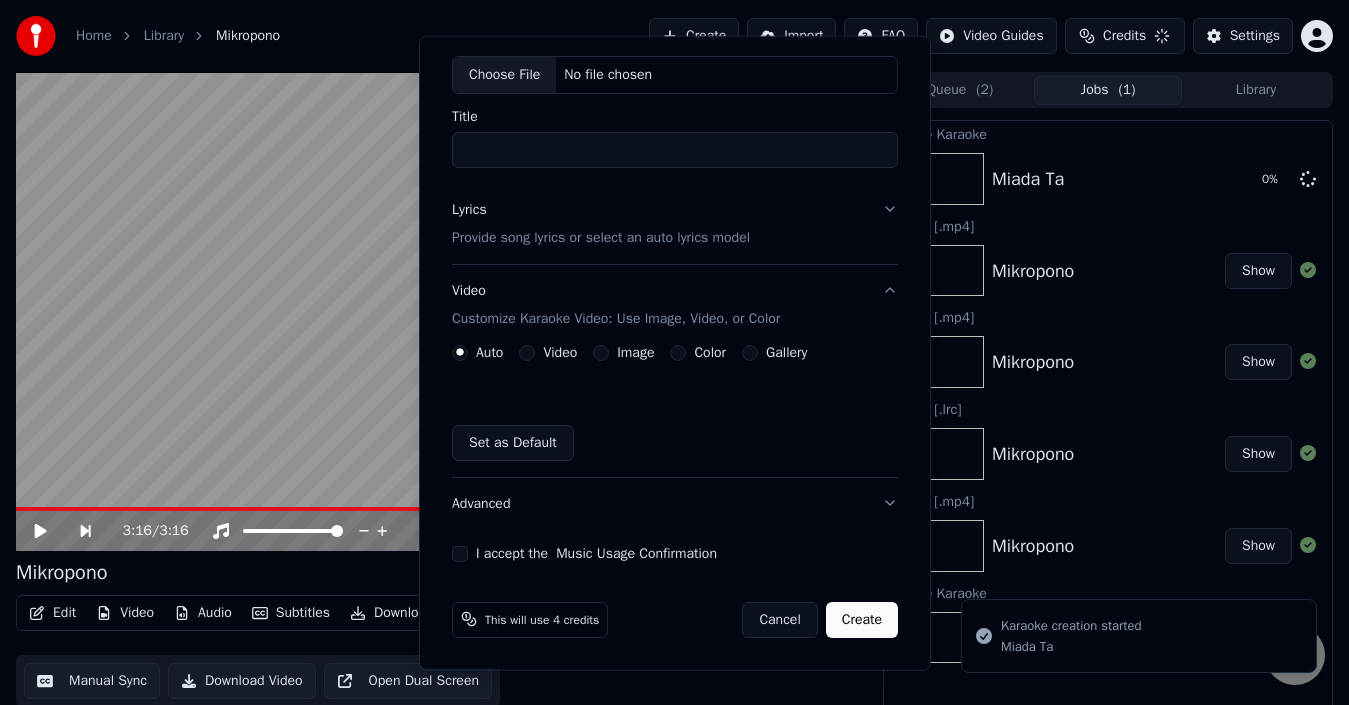 scroll, scrollTop: 103, scrollLeft: 0, axis: vertical 